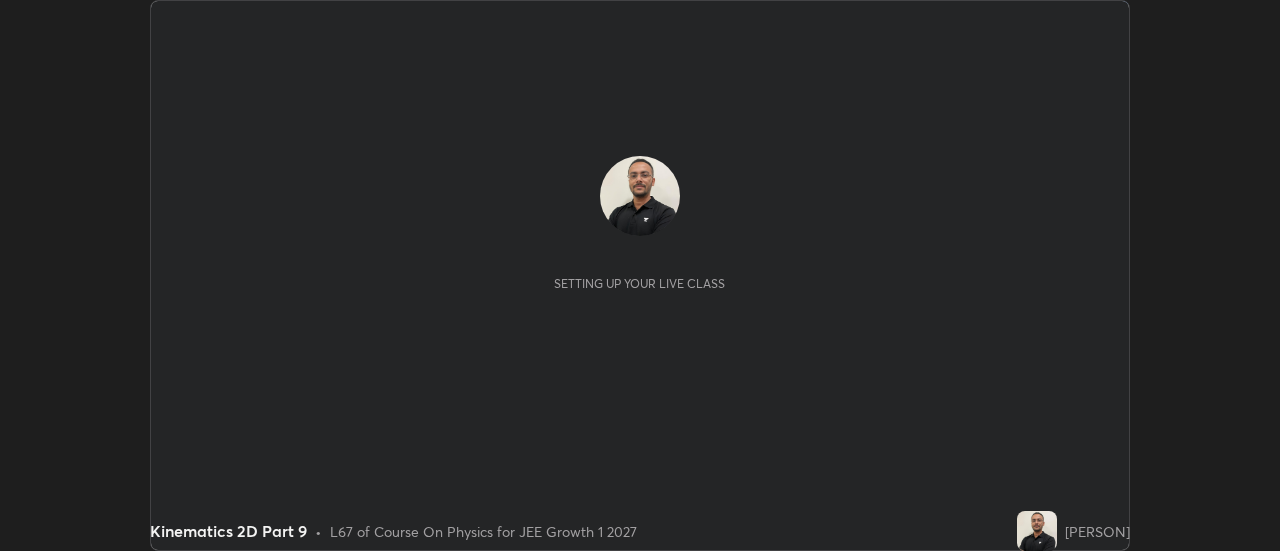 scroll, scrollTop: 0, scrollLeft: 0, axis: both 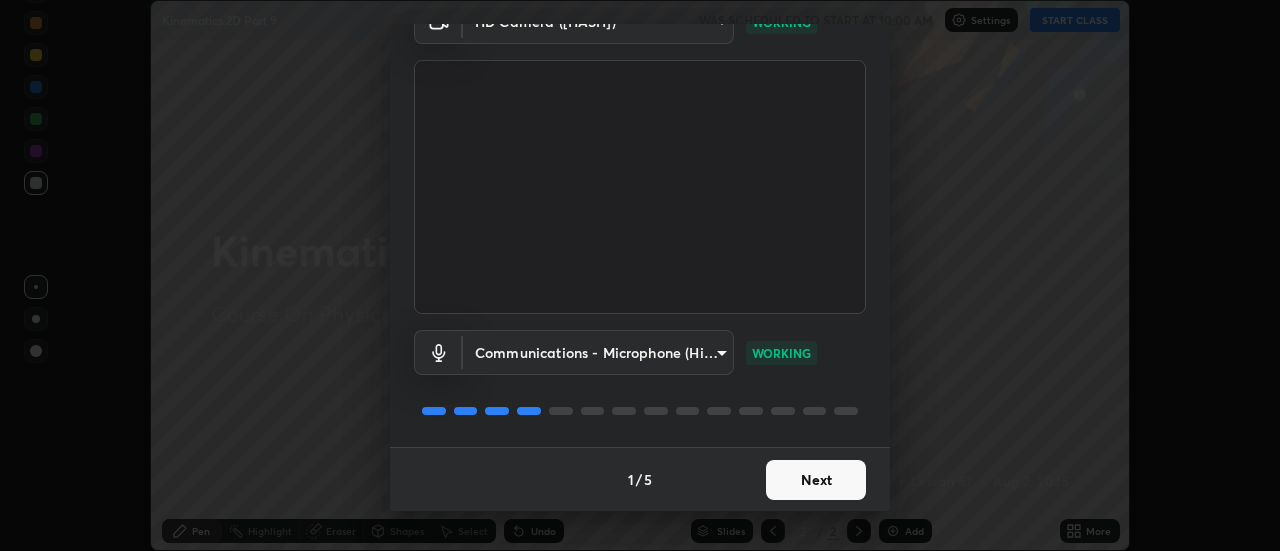 click on "Next" at bounding box center [816, 480] 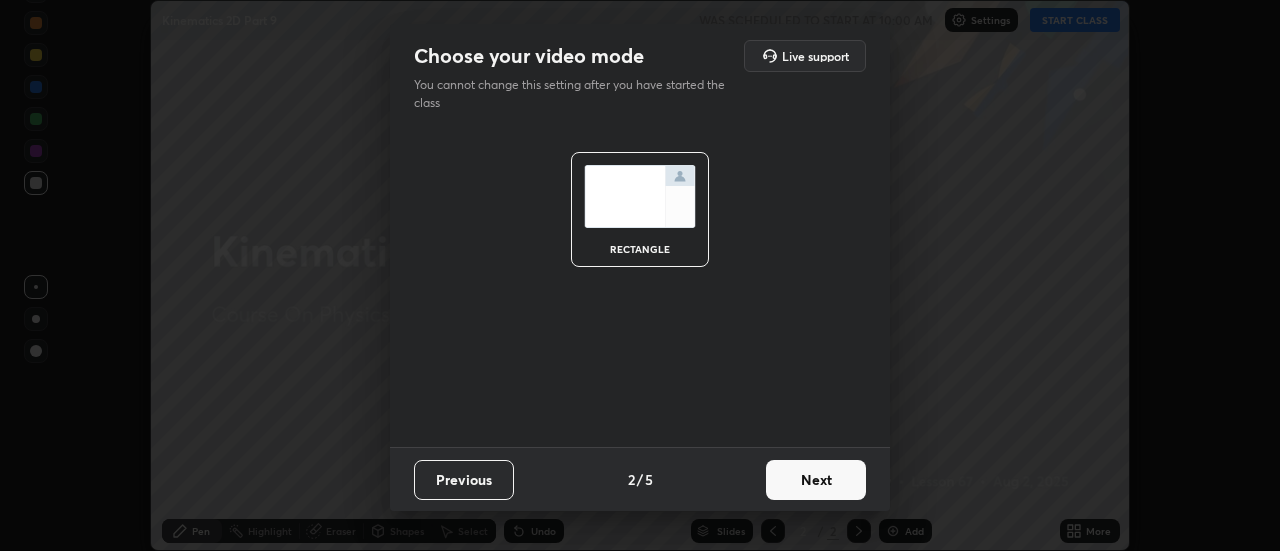 click on "Next" at bounding box center (816, 480) 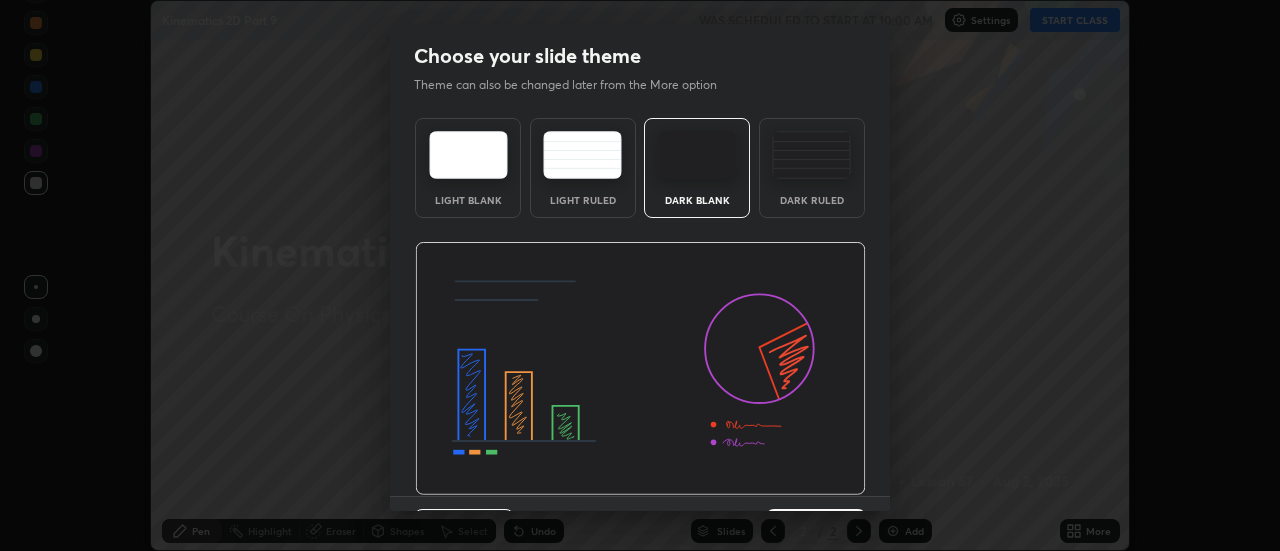 scroll, scrollTop: 49, scrollLeft: 0, axis: vertical 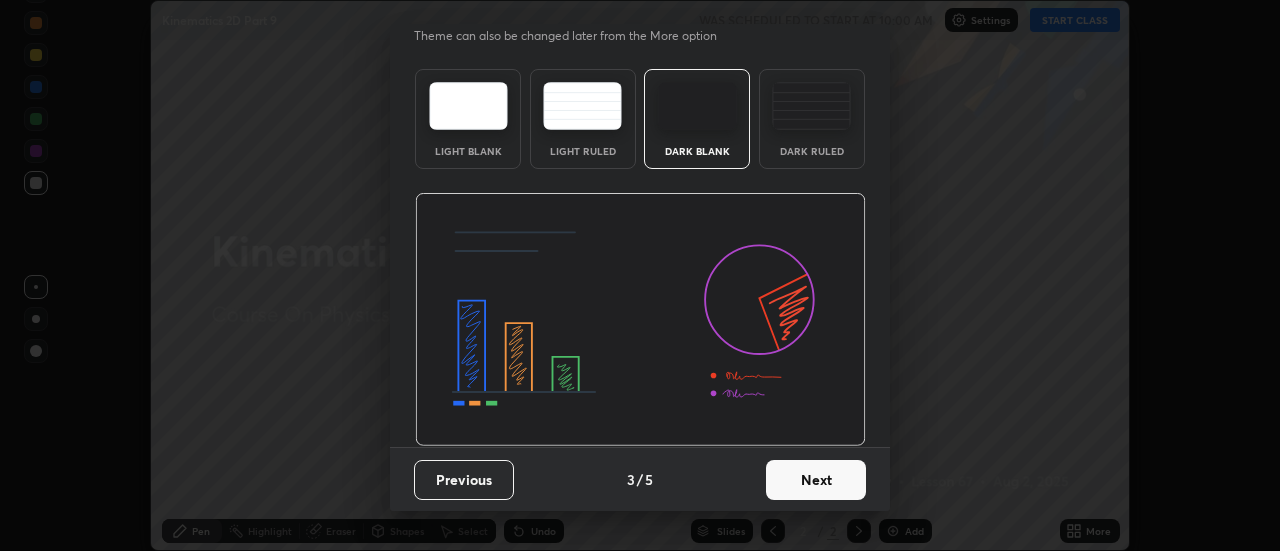 click on "Next" at bounding box center [816, 480] 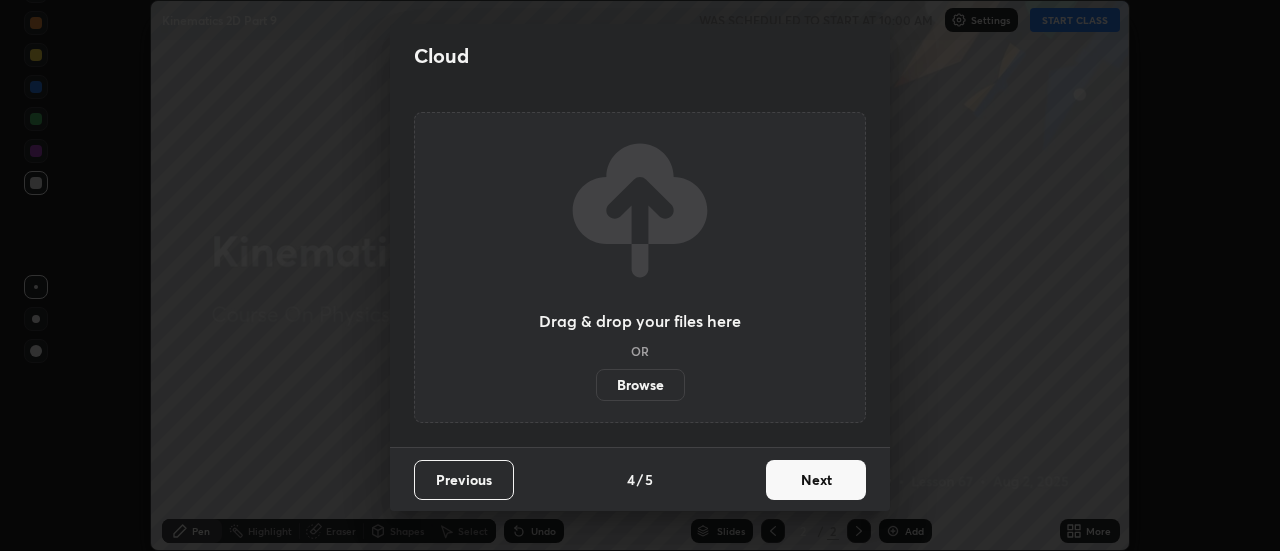 scroll, scrollTop: 0, scrollLeft: 0, axis: both 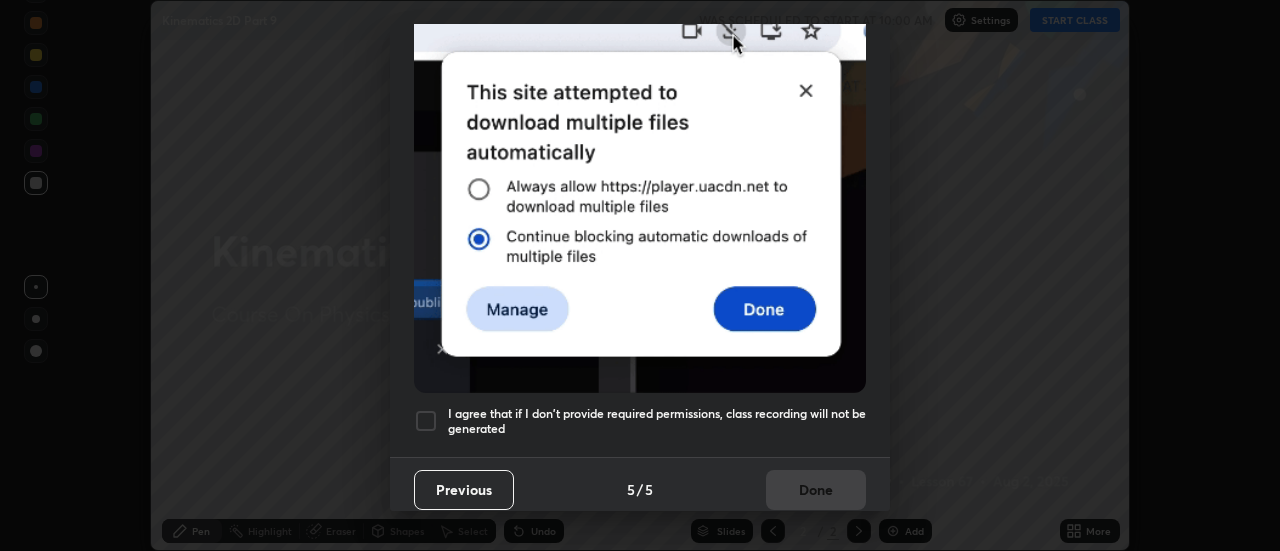 click on "I agree that if I don't provide required permissions, class recording will not be generated" at bounding box center [657, 421] 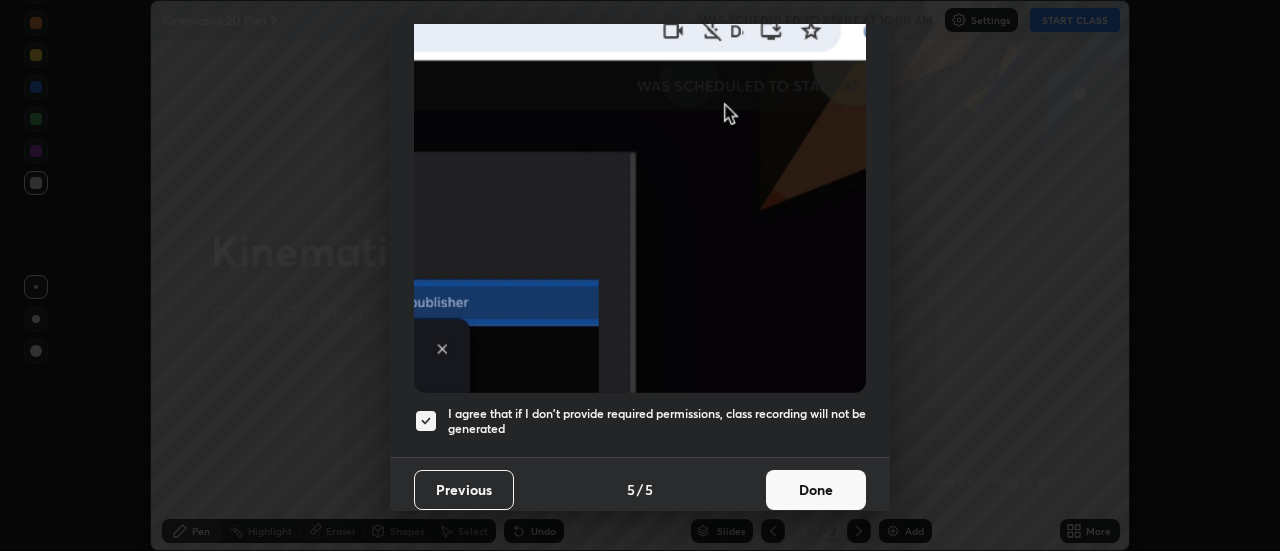 click on "Done" at bounding box center [816, 490] 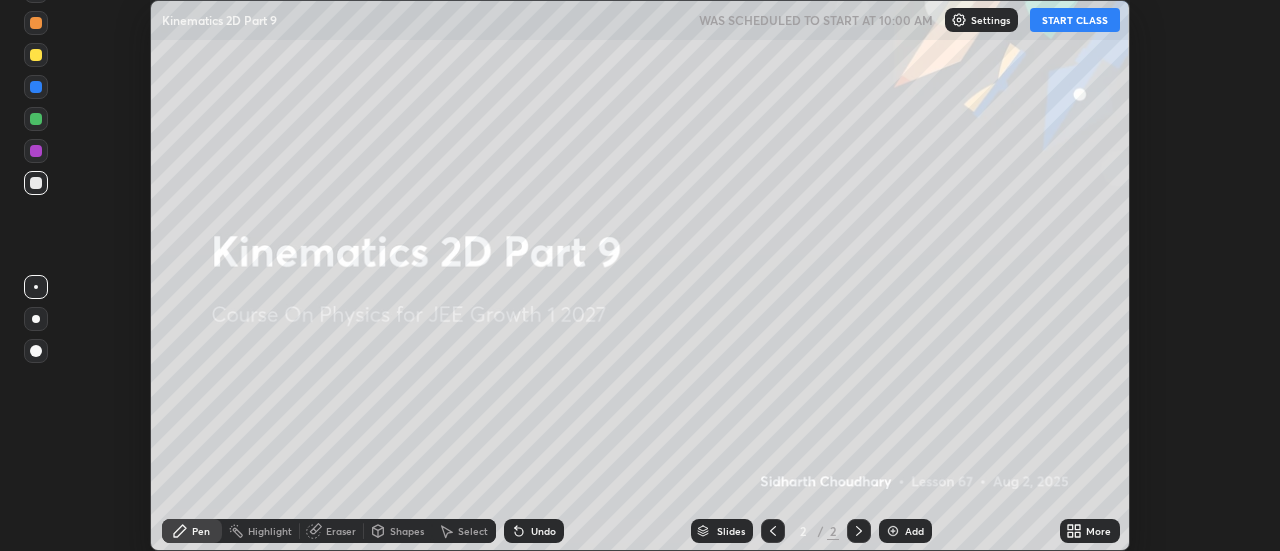 click on "START CLASS" at bounding box center [1075, 20] 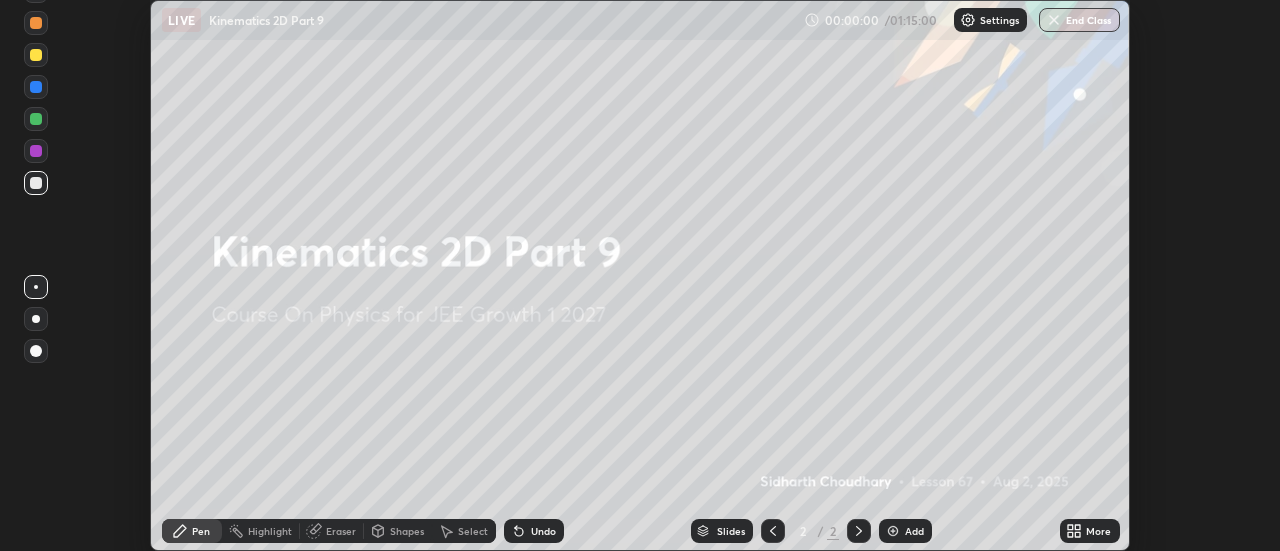 click 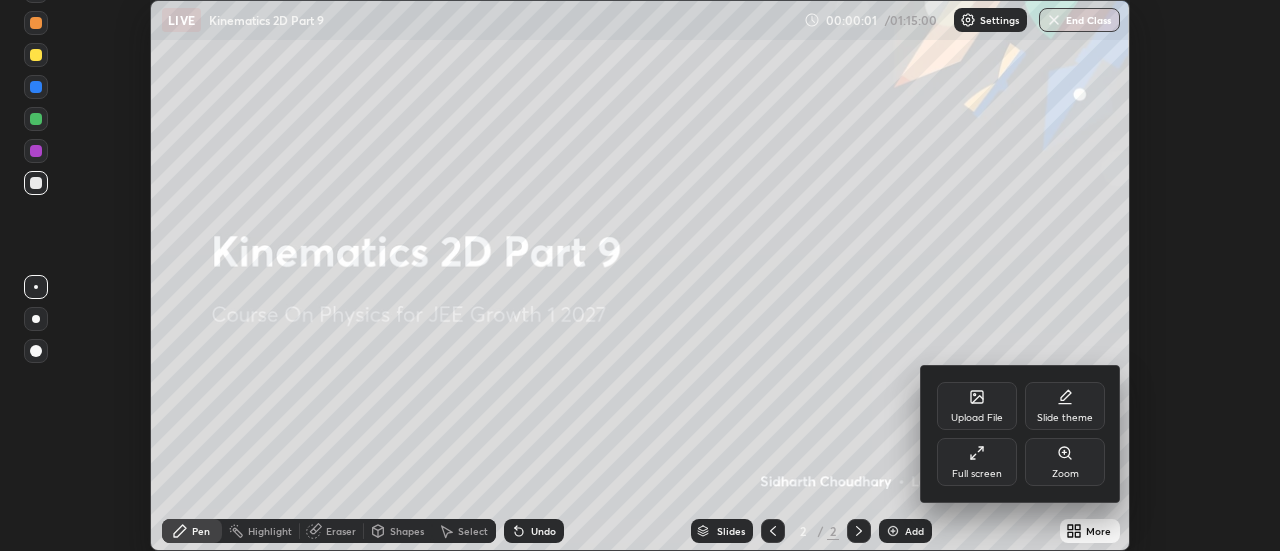 click on "Full screen" at bounding box center (977, 462) 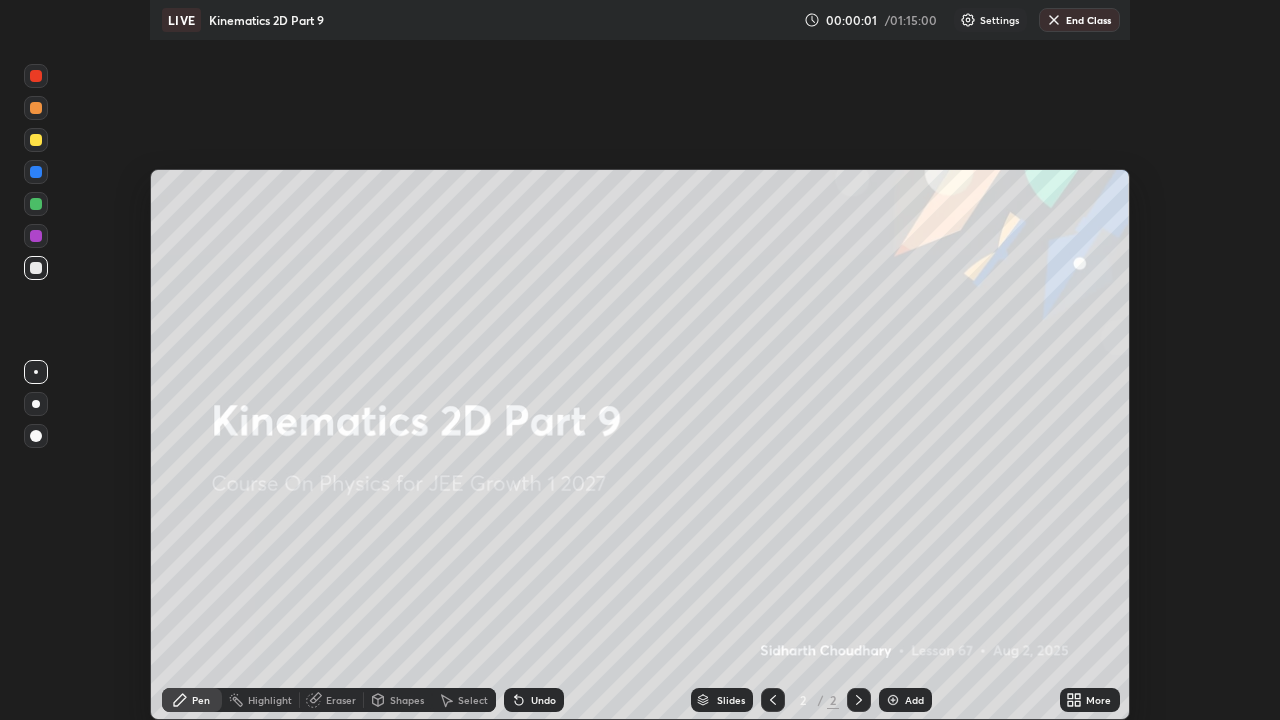 scroll, scrollTop: 99280, scrollLeft: 98720, axis: both 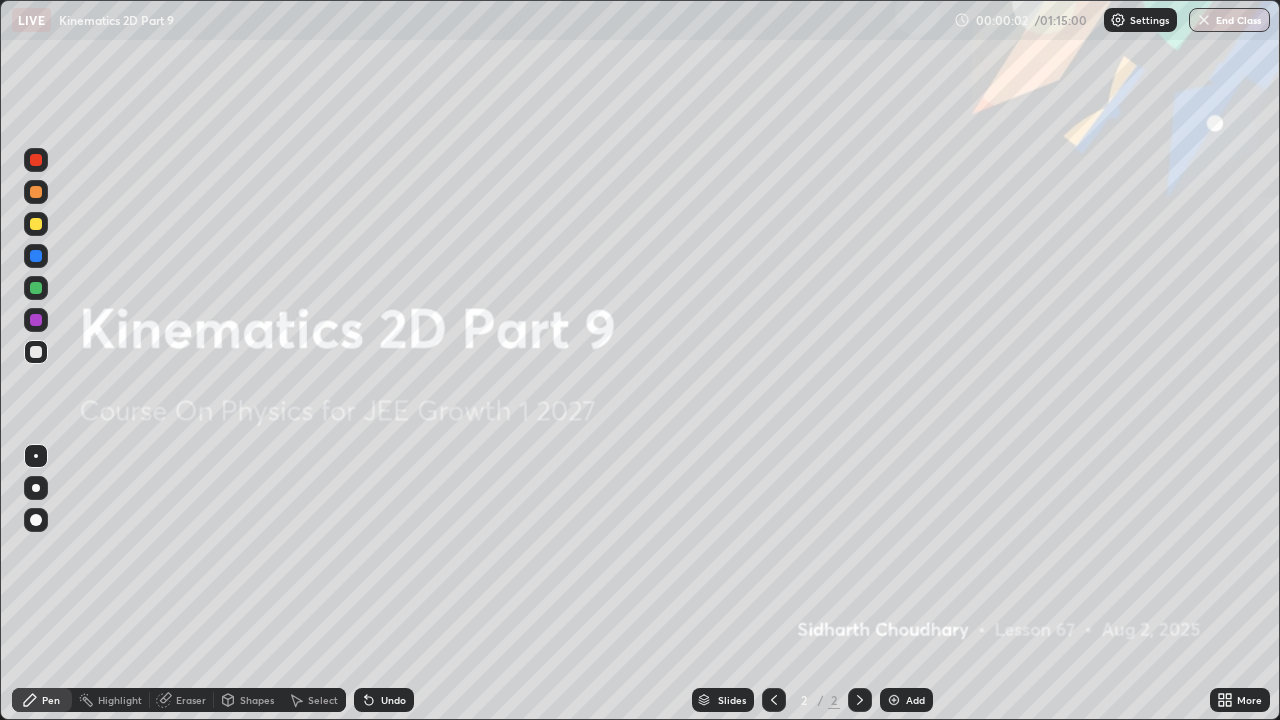 click on "Add" at bounding box center (915, 700) 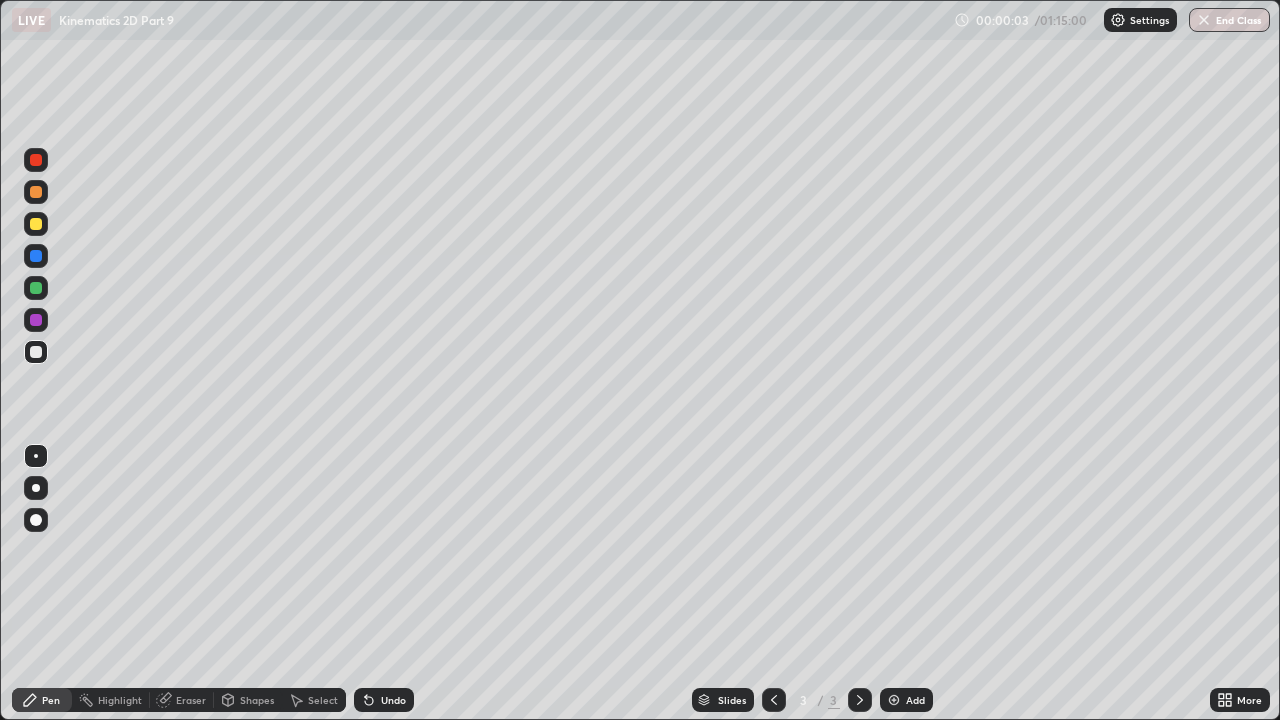 click at bounding box center (36, 488) 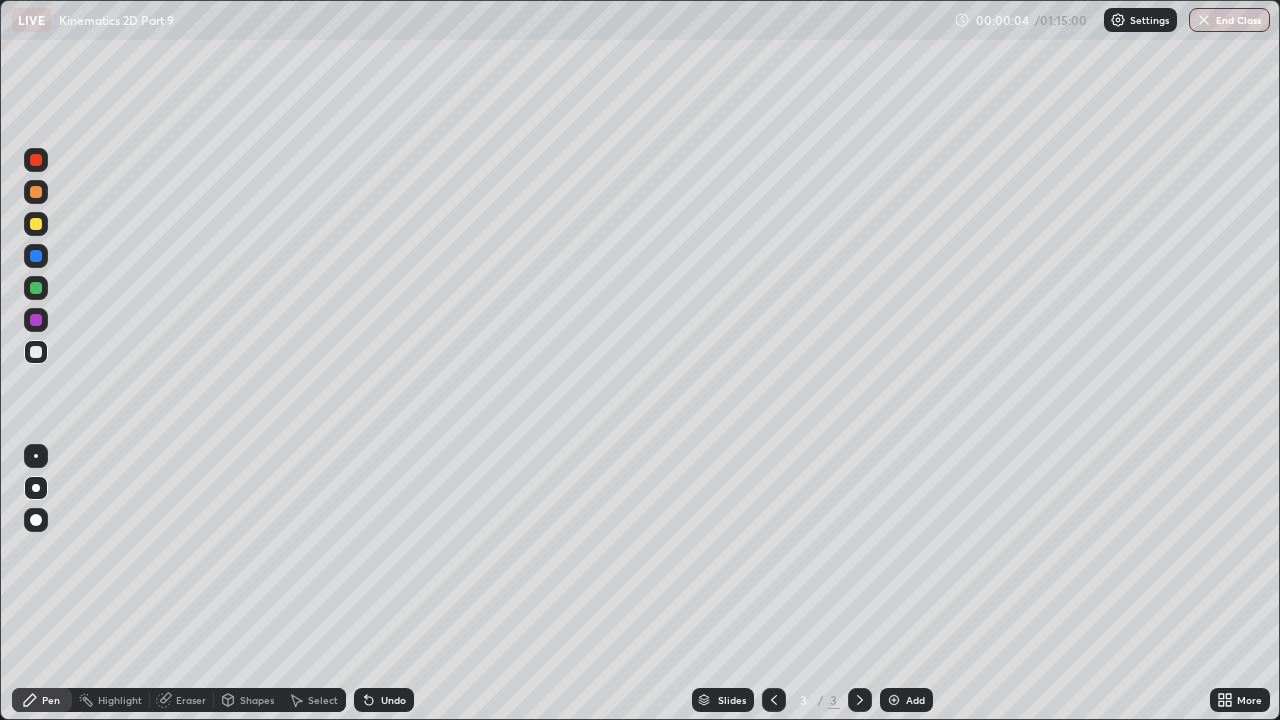 click at bounding box center [36, 352] 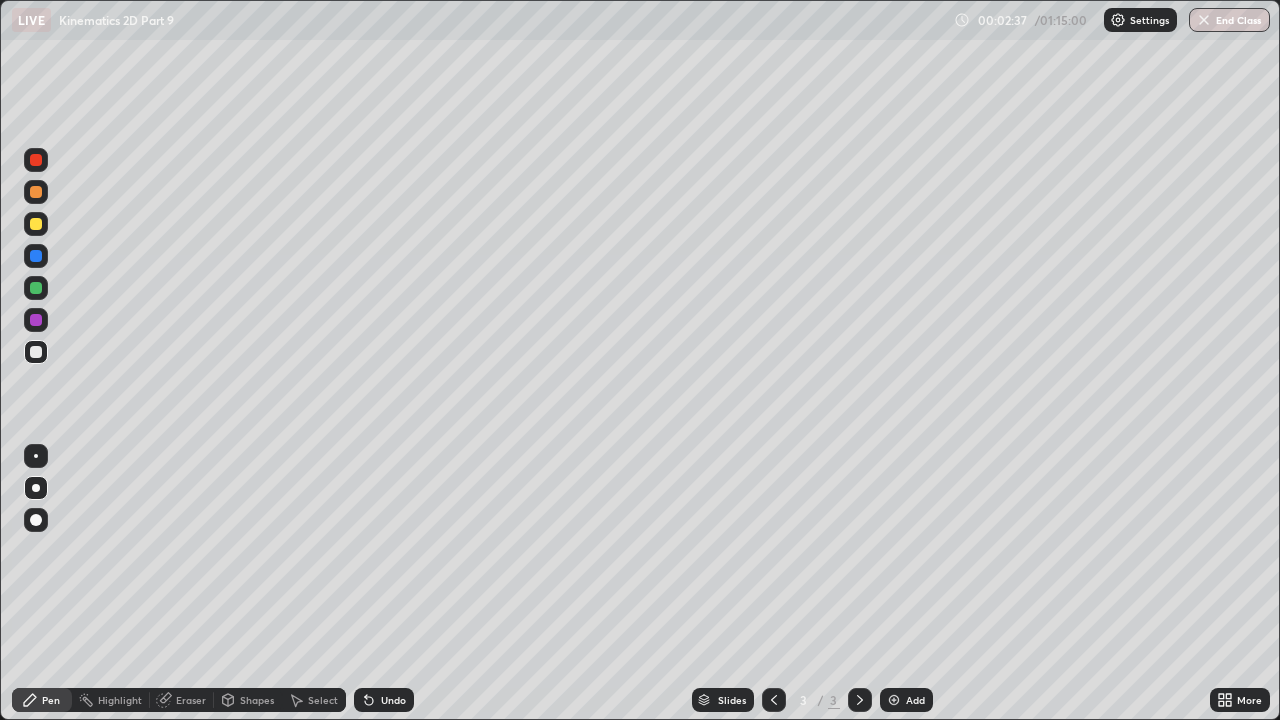 click at bounding box center [36, 224] 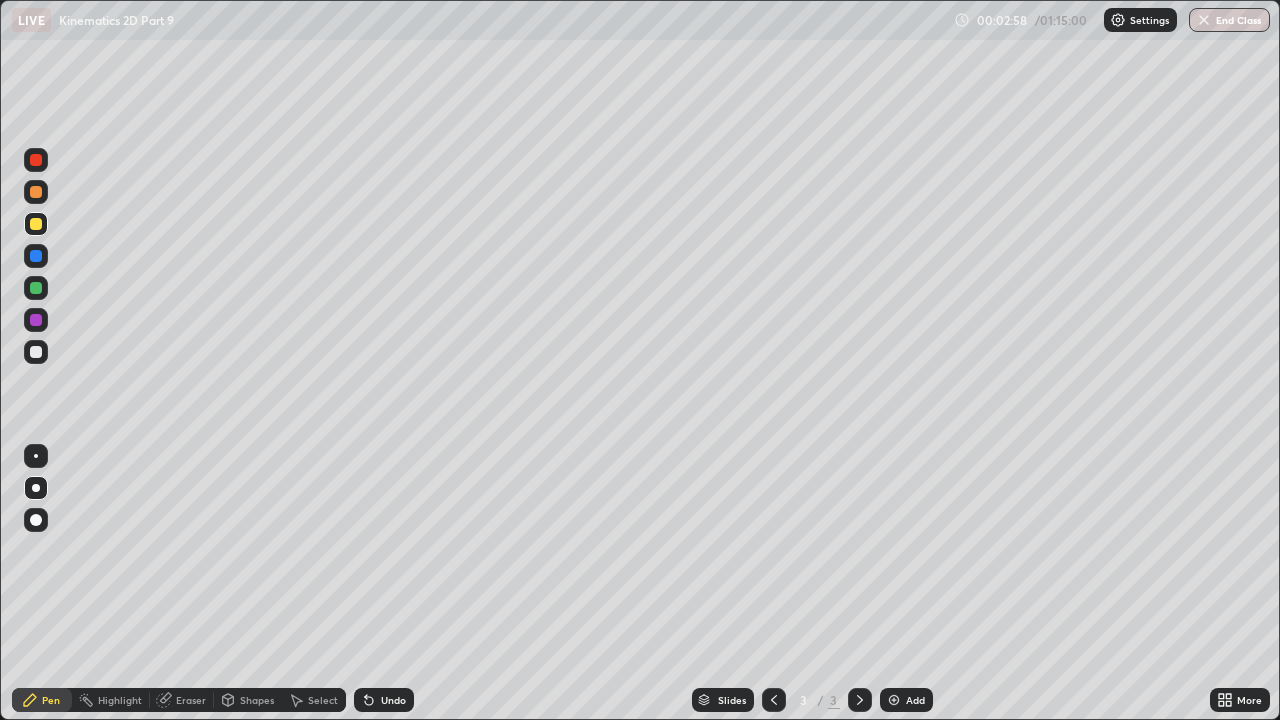 click on "Pen" at bounding box center (42, 700) 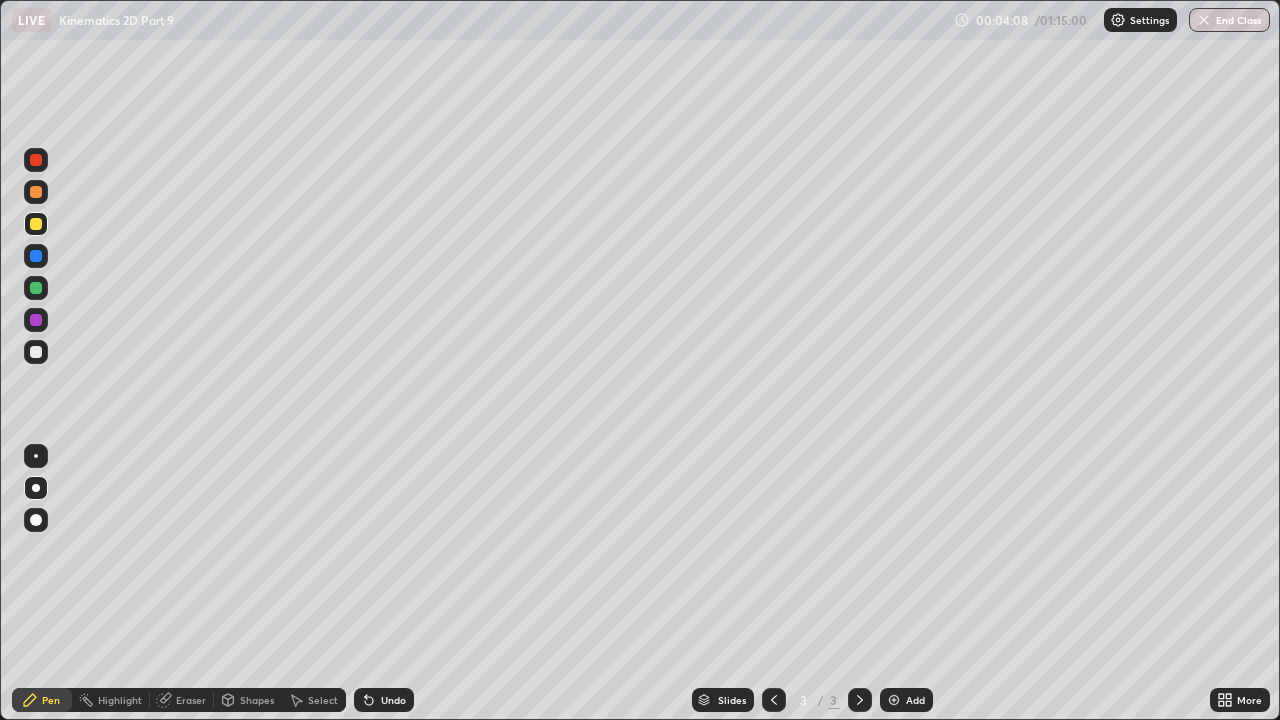 click at bounding box center [36, 192] 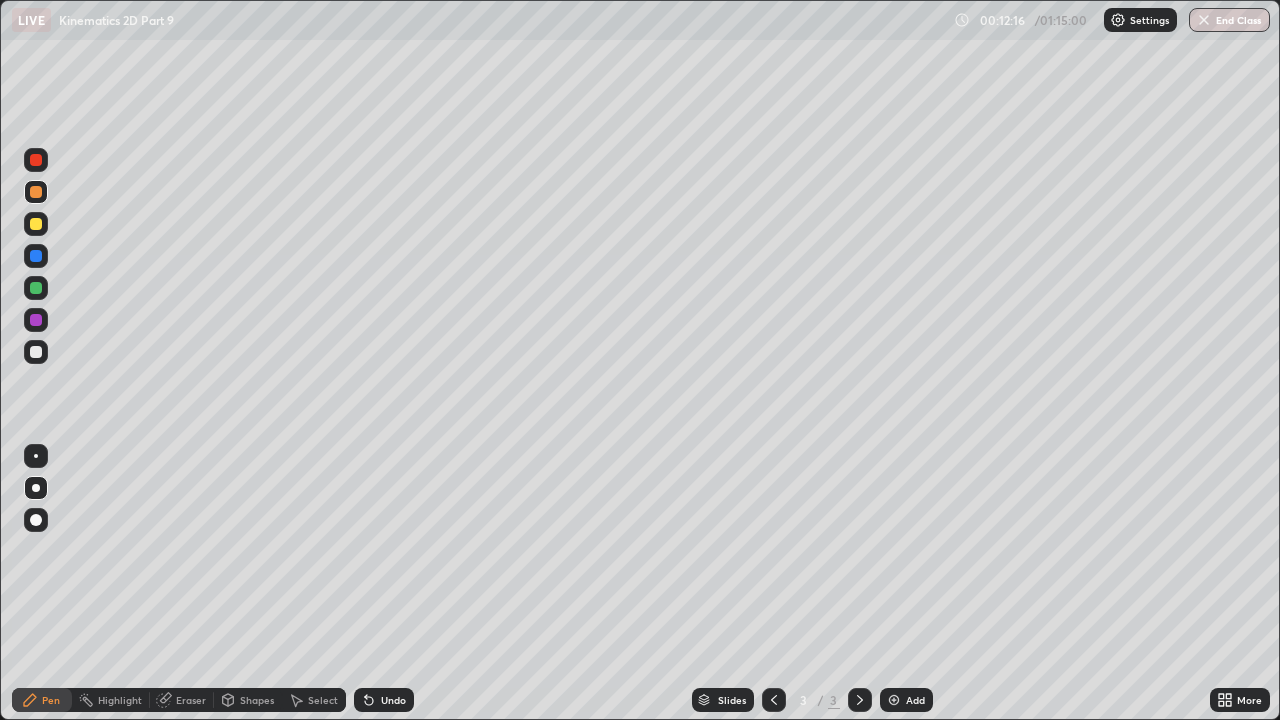 click on "Add" at bounding box center [906, 700] 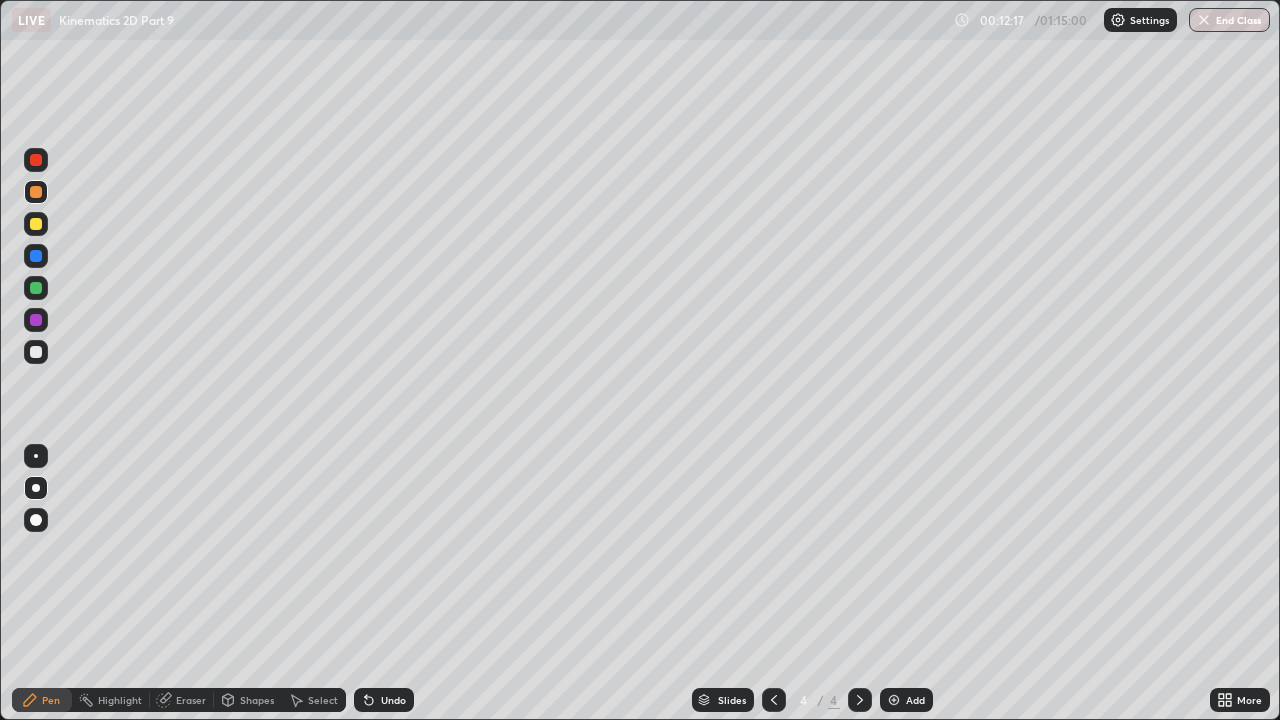 click at bounding box center [36, 352] 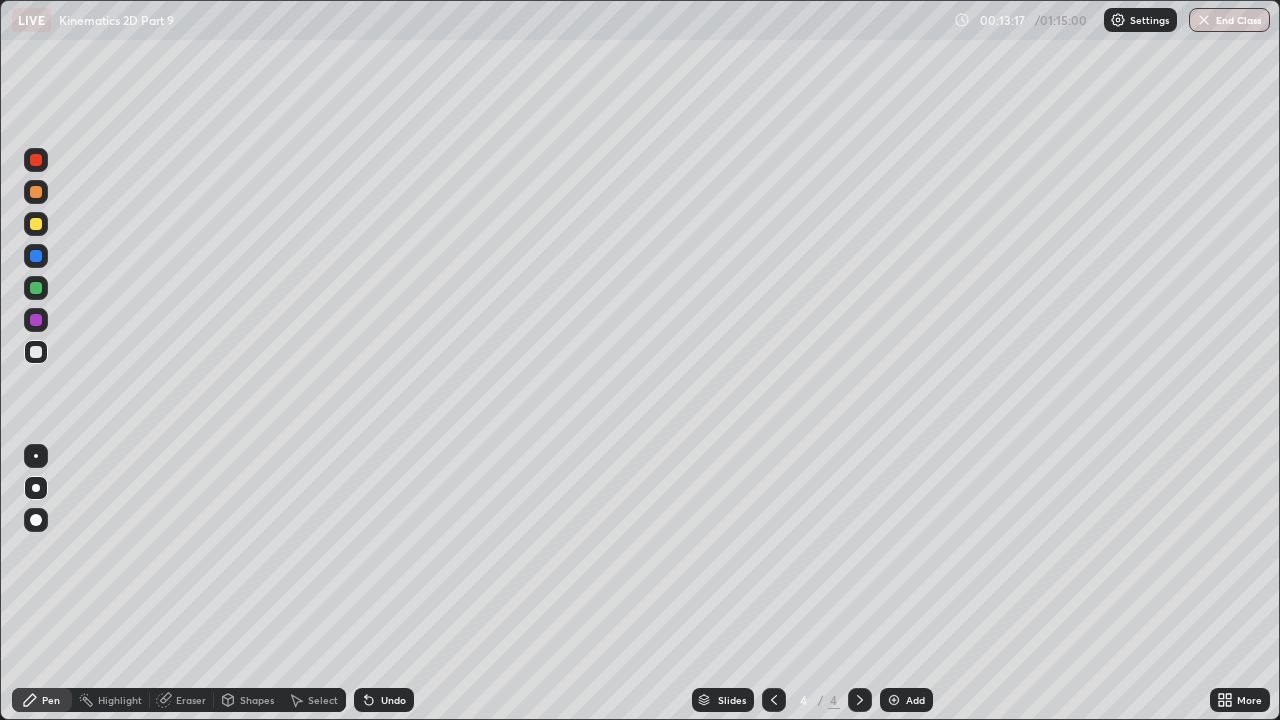 click at bounding box center (36, 224) 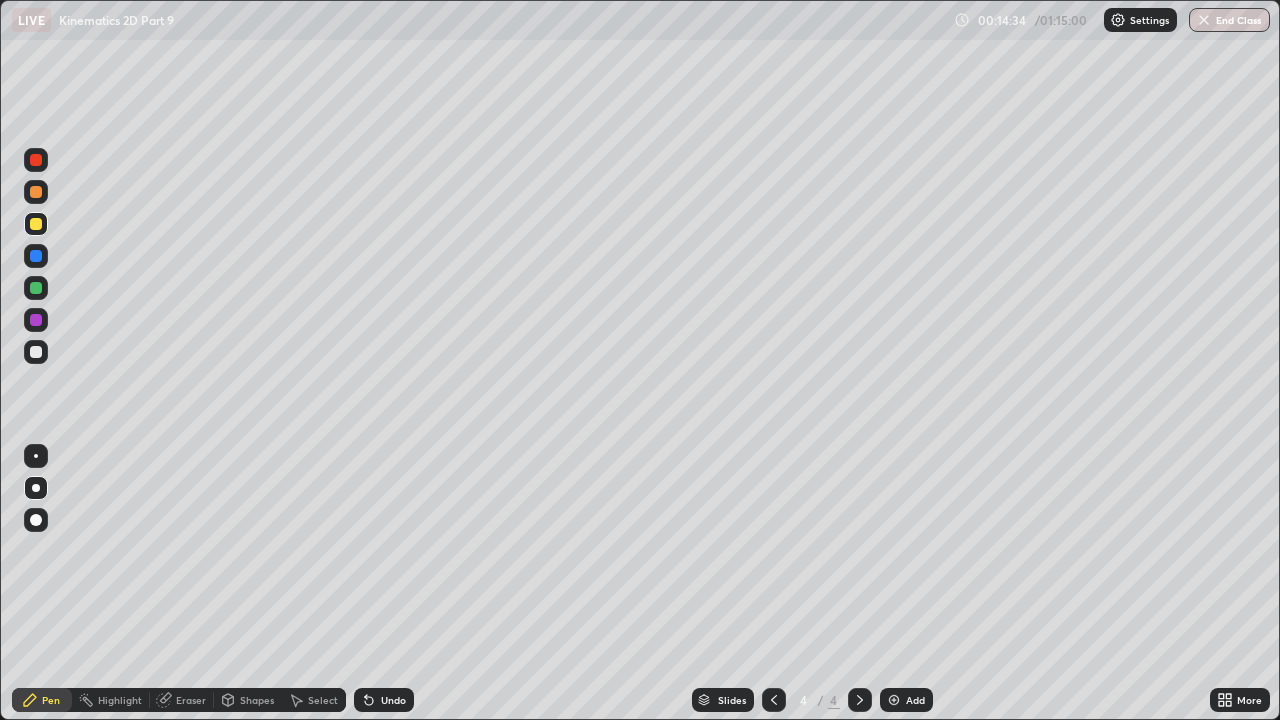 click at bounding box center [36, 192] 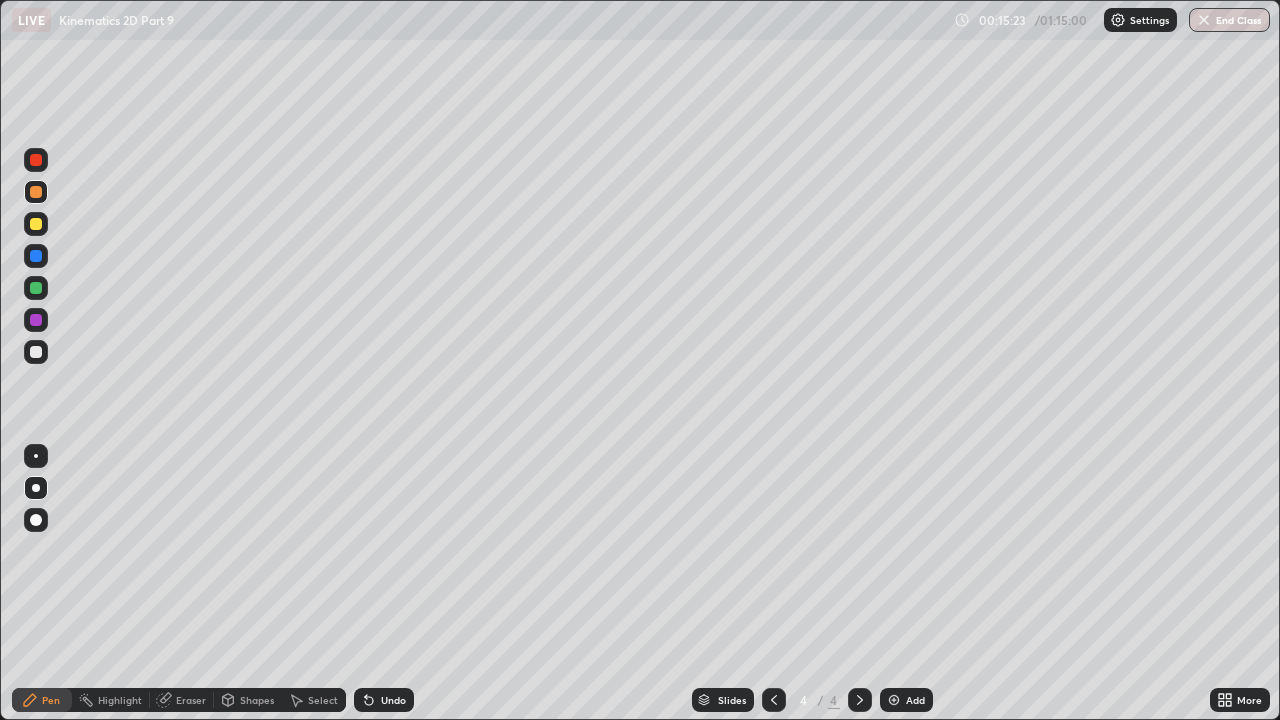 click at bounding box center (36, 192) 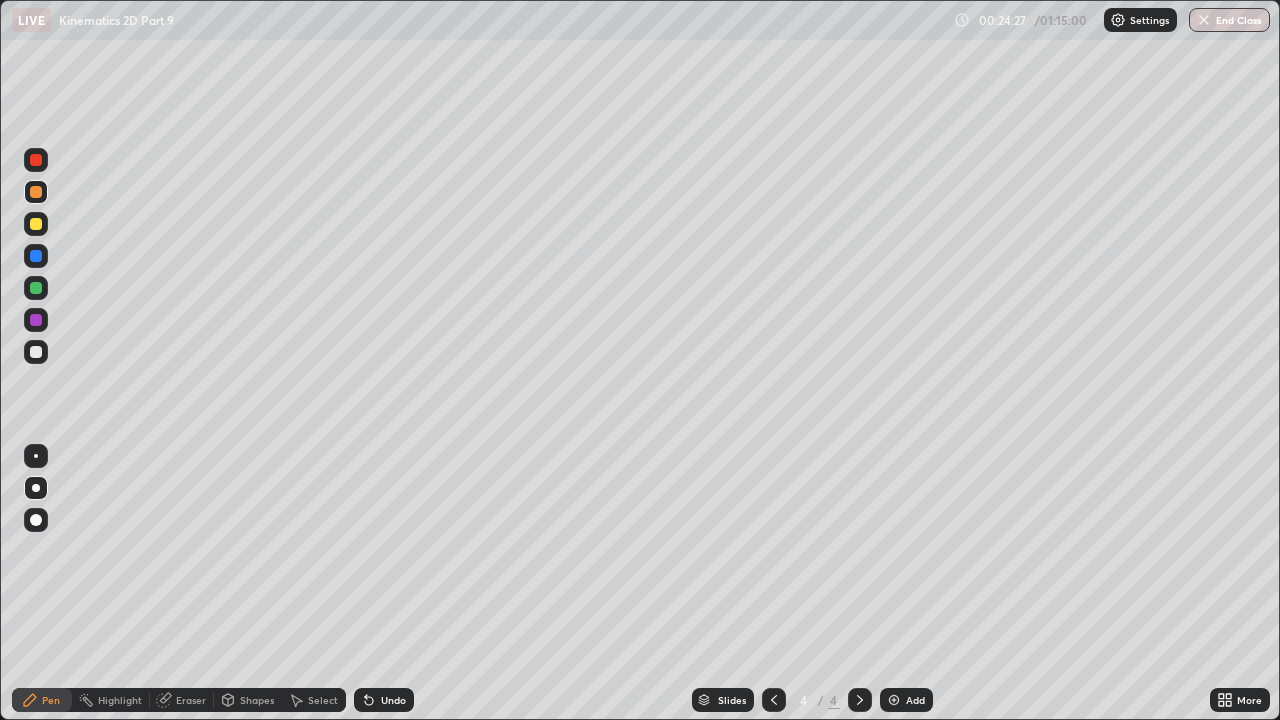 click at bounding box center [894, 700] 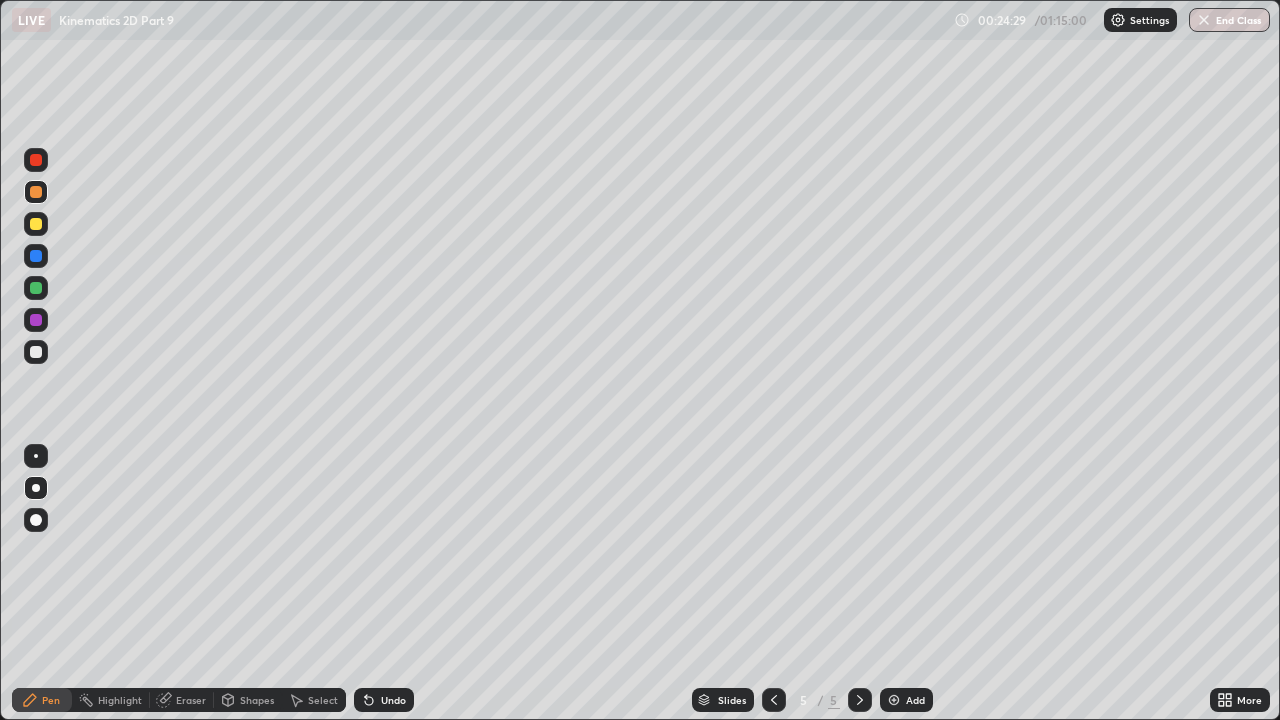 click at bounding box center (36, 352) 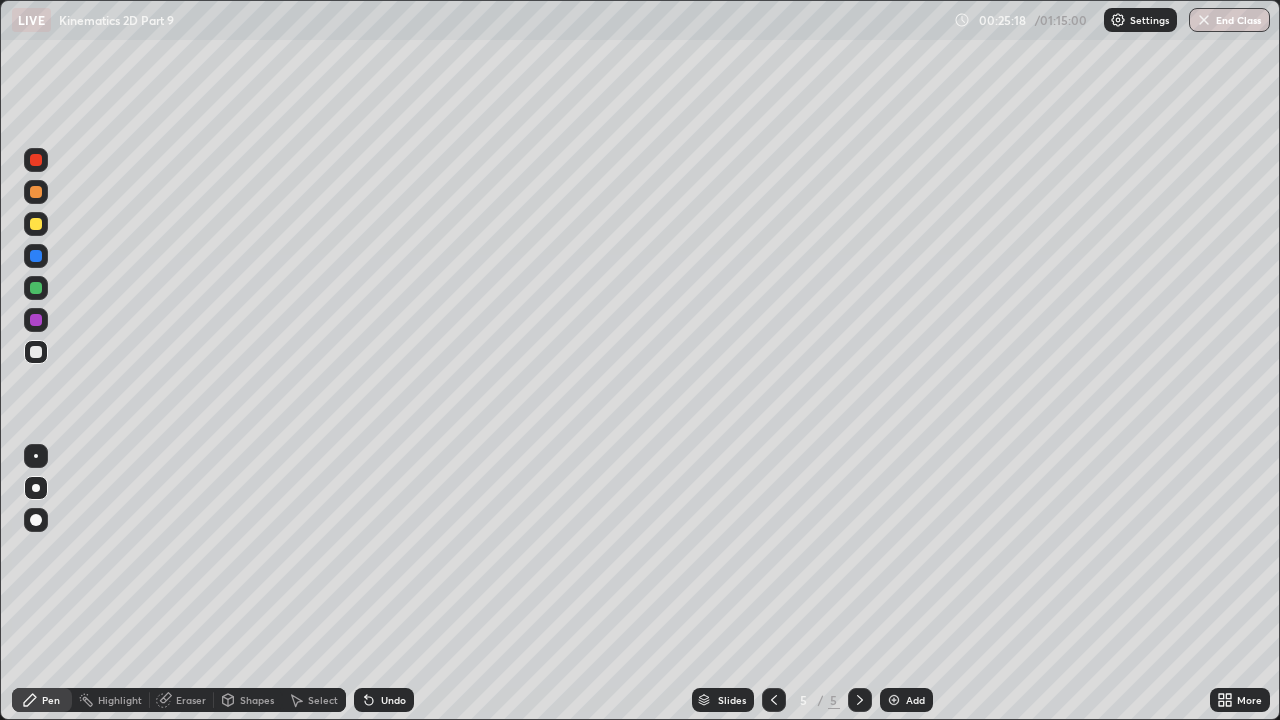 click at bounding box center [36, 352] 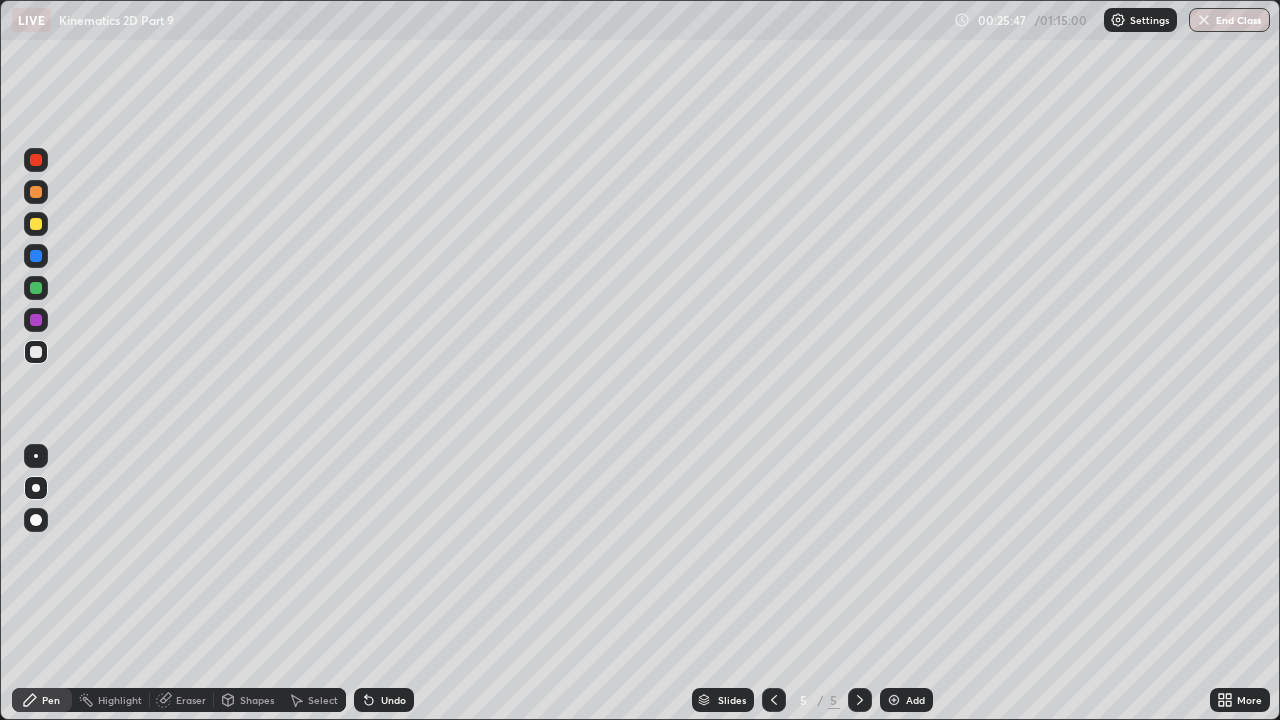 click at bounding box center [36, 224] 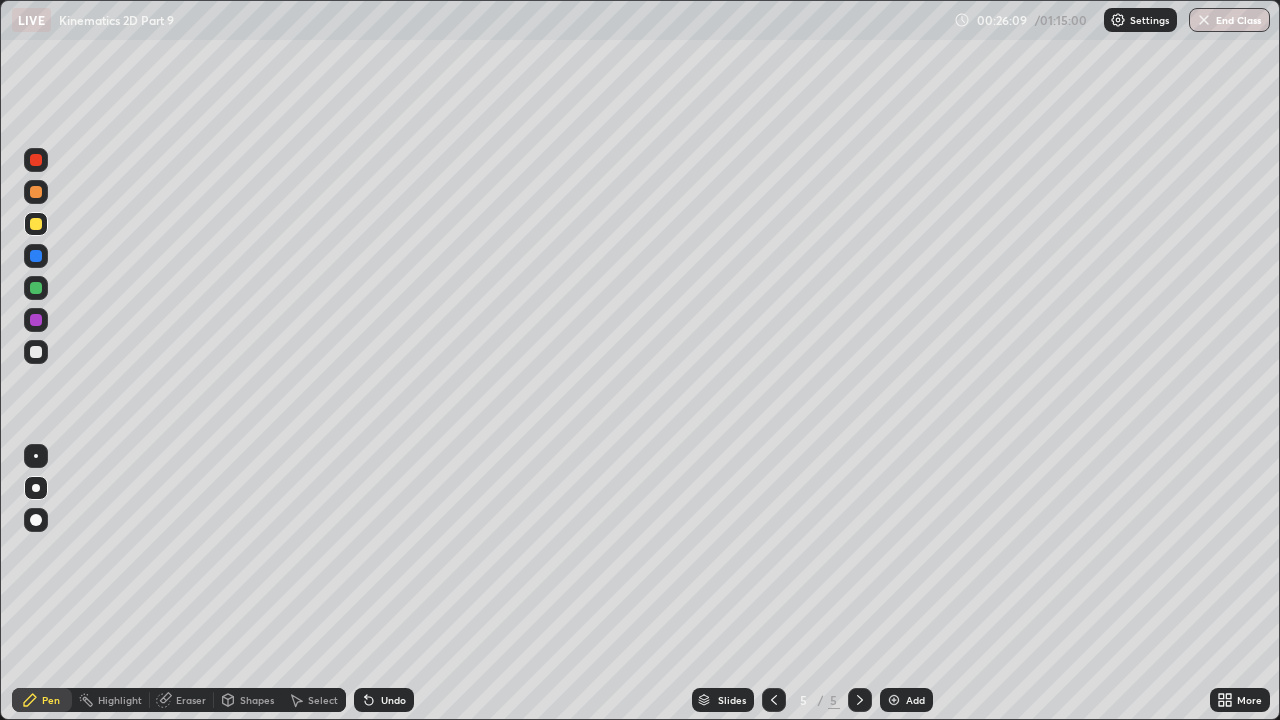 click at bounding box center (36, 192) 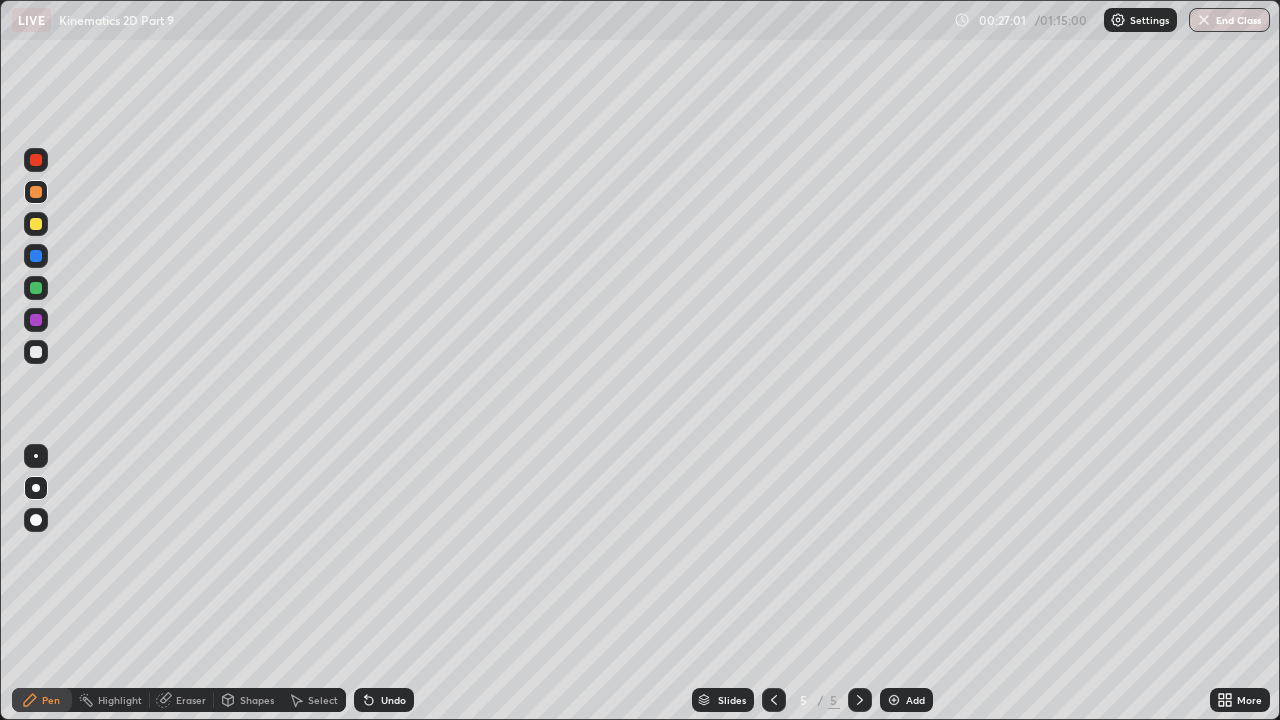 click on "Eraser" at bounding box center (182, 700) 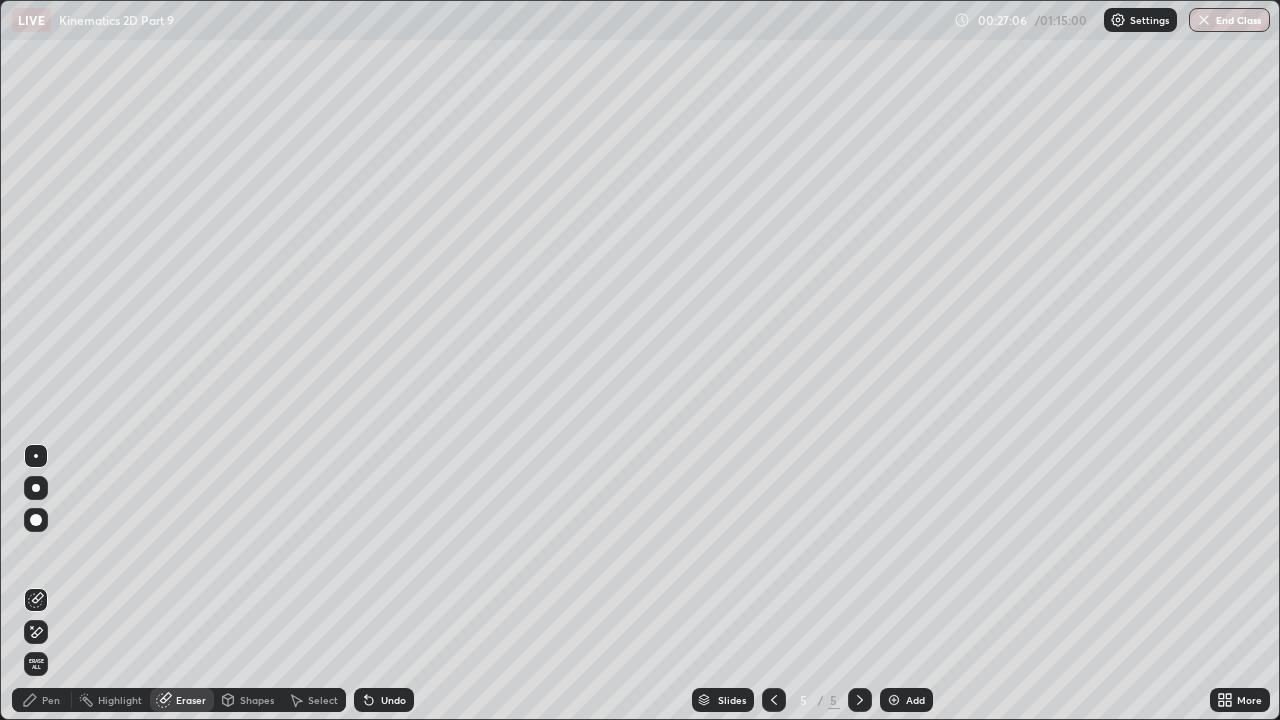 click on "Pen" at bounding box center (51, 700) 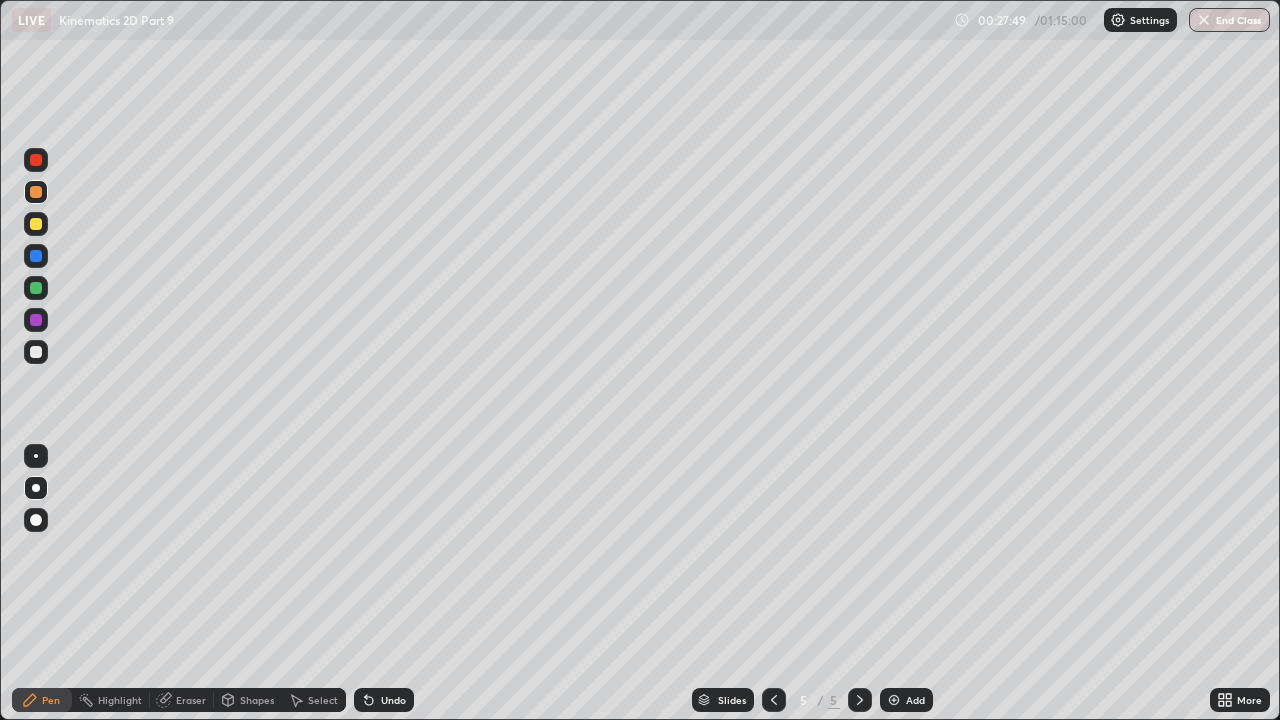 click at bounding box center [36, 224] 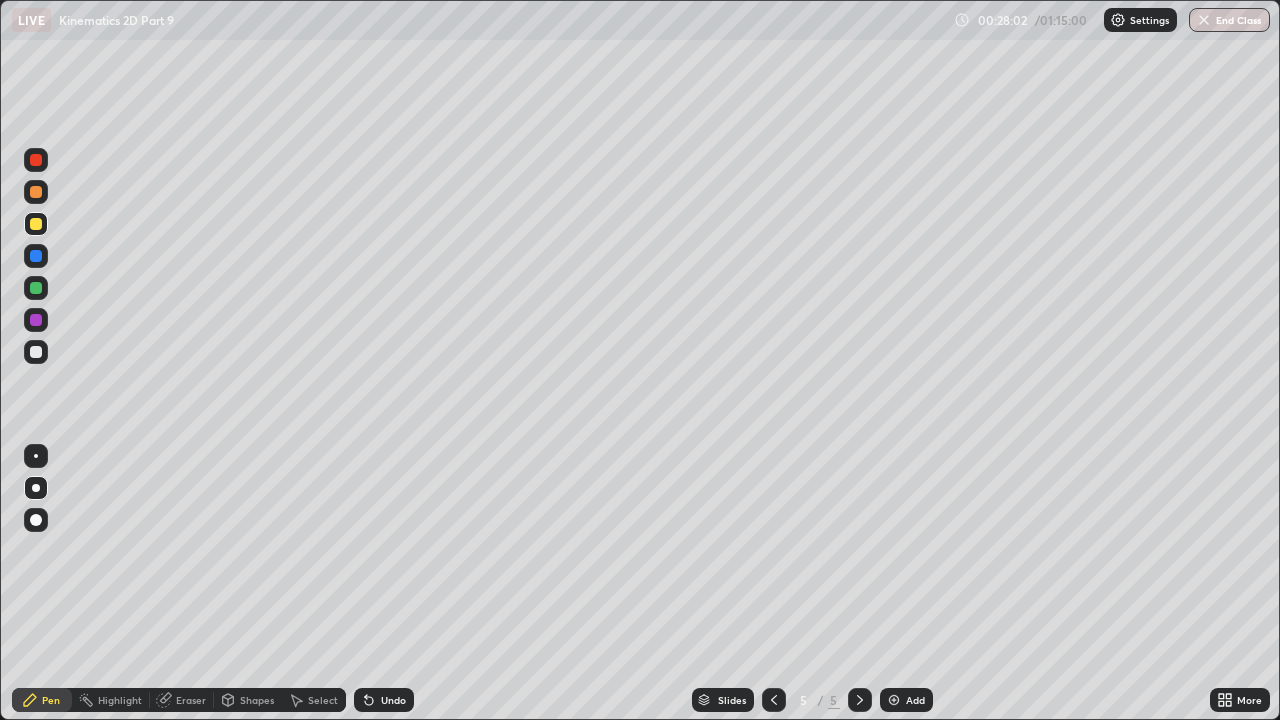 click at bounding box center (36, 352) 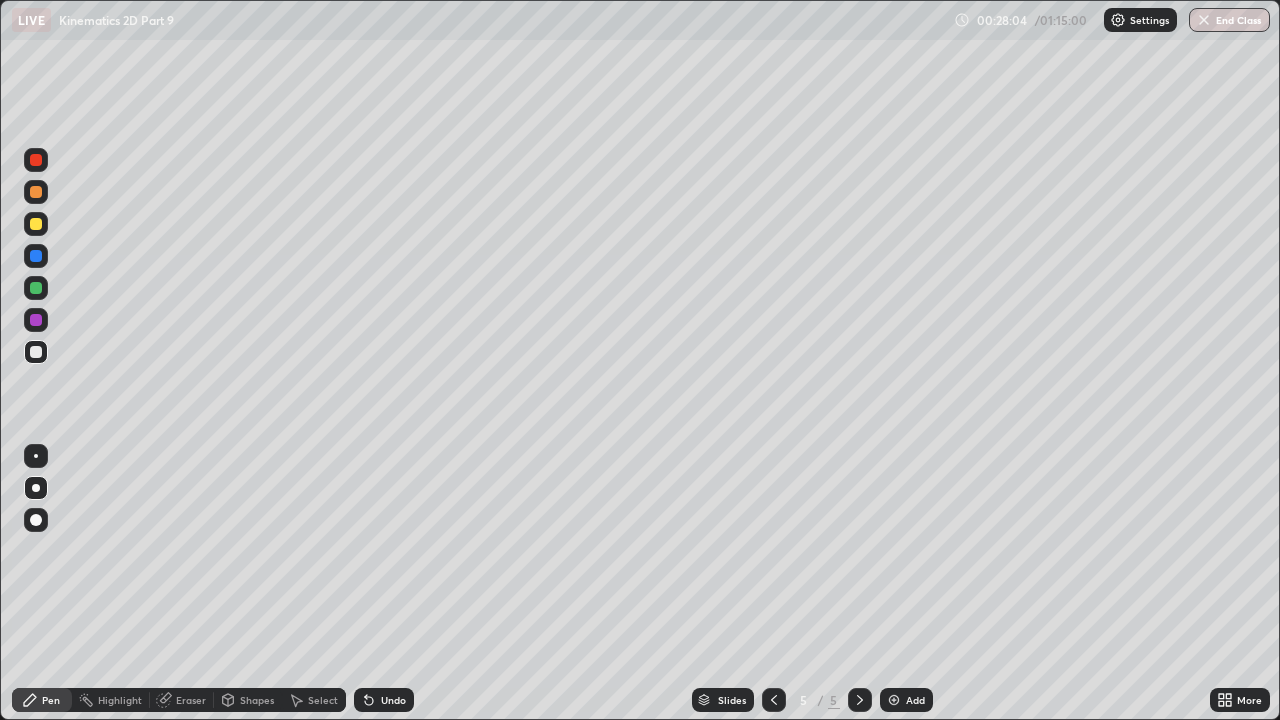 click at bounding box center (36, 256) 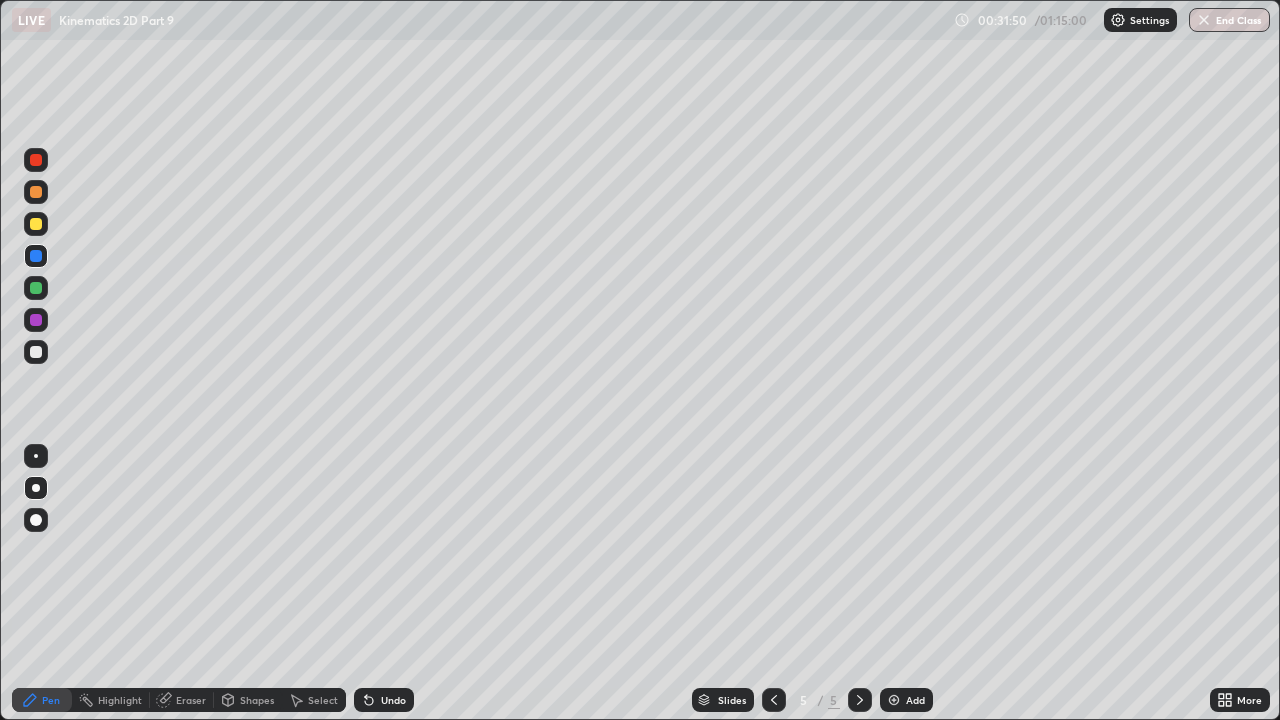 click at bounding box center [894, 700] 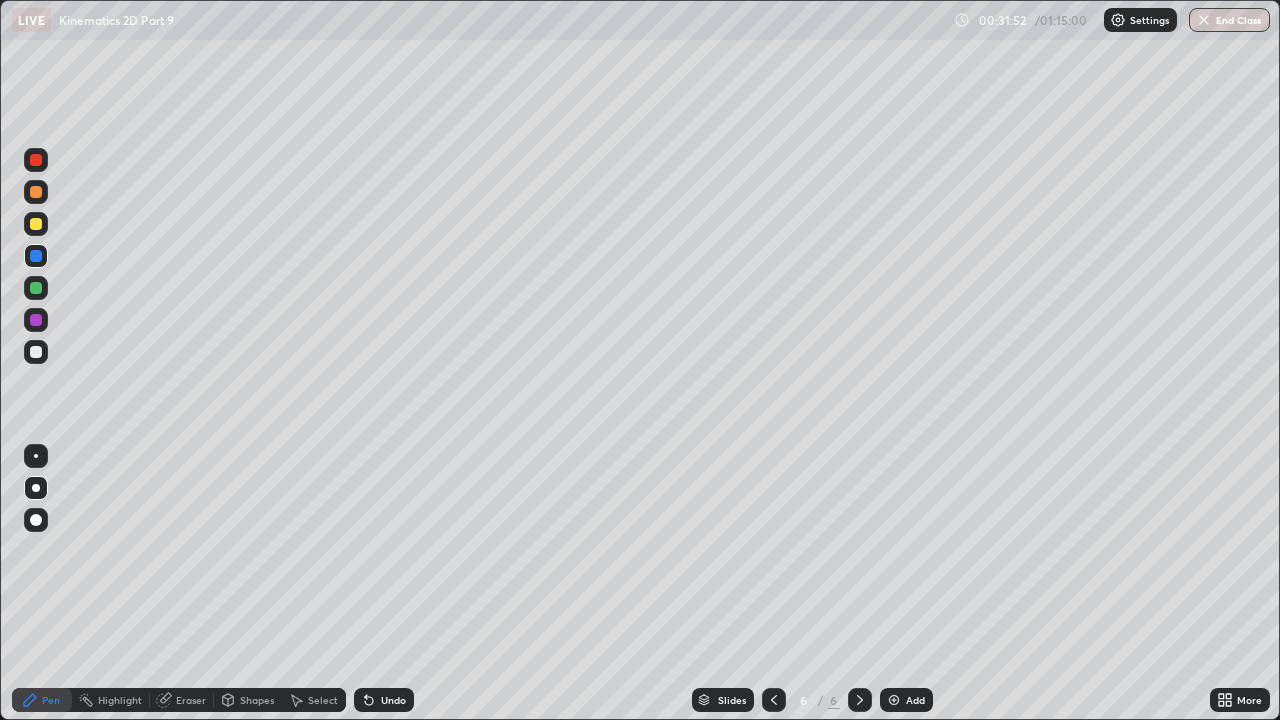 click at bounding box center [36, 224] 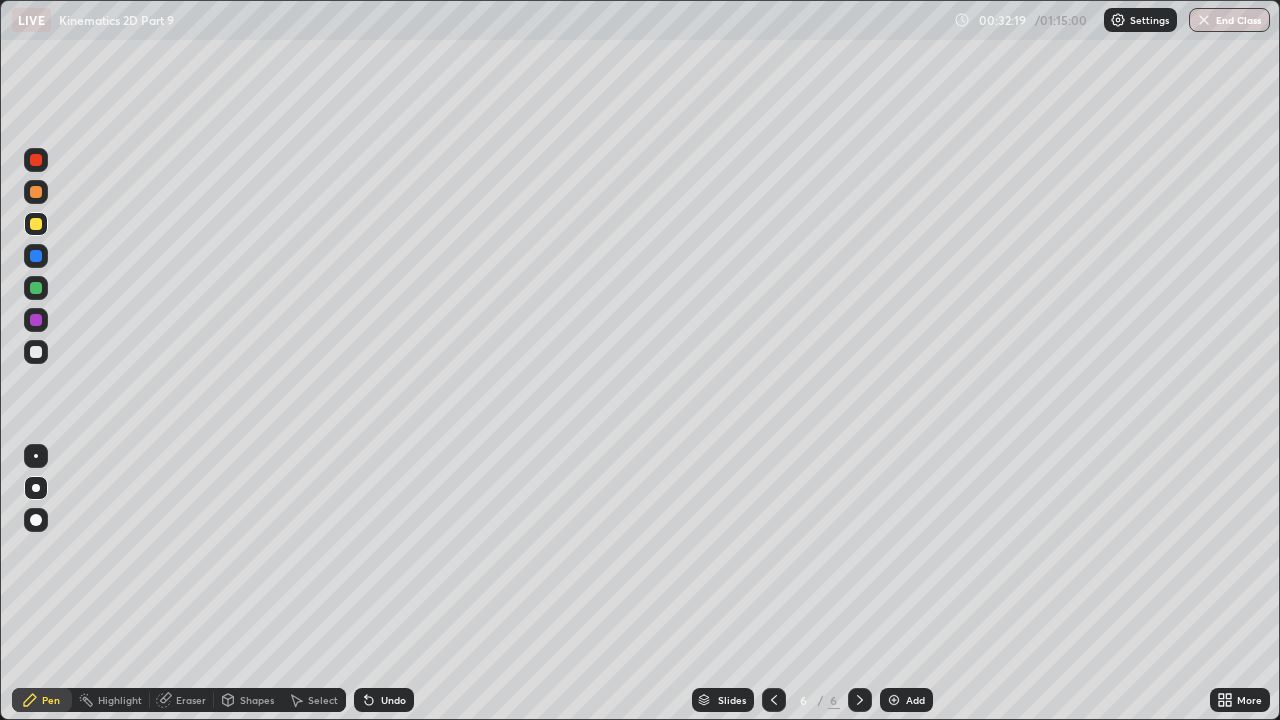 click 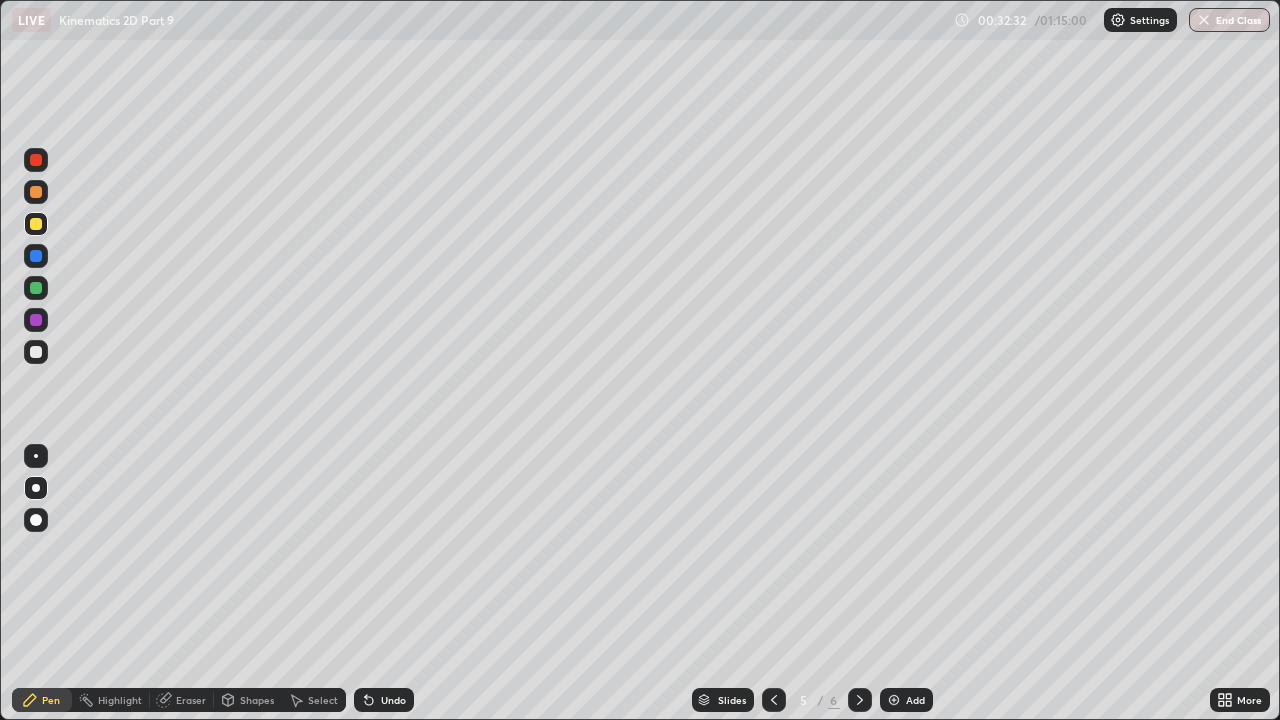 click 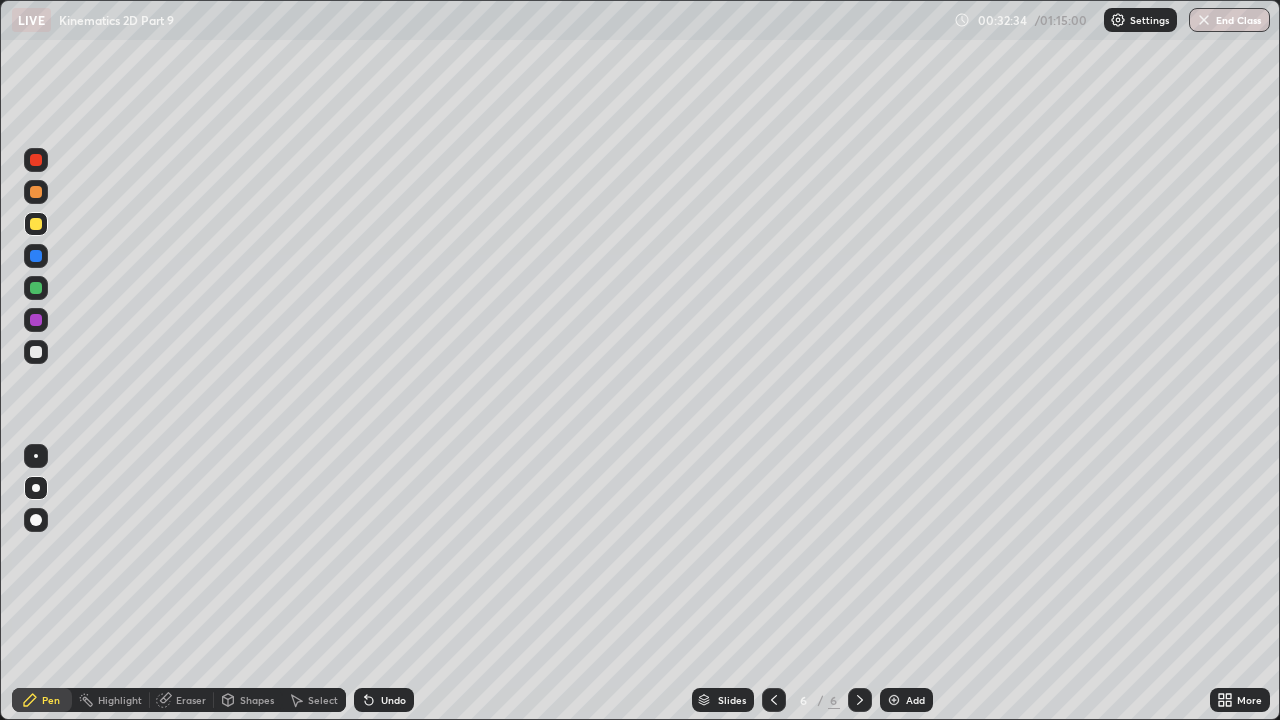 click at bounding box center (36, 256) 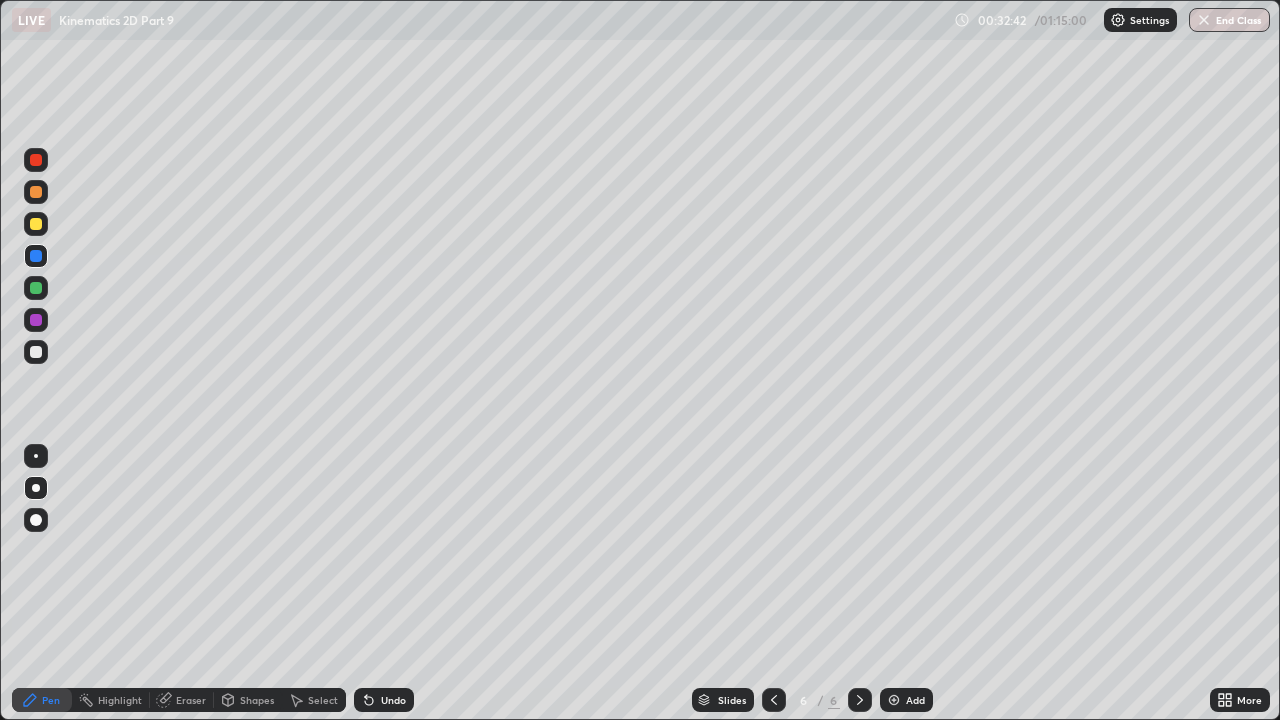 click at bounding box center (36, 224) 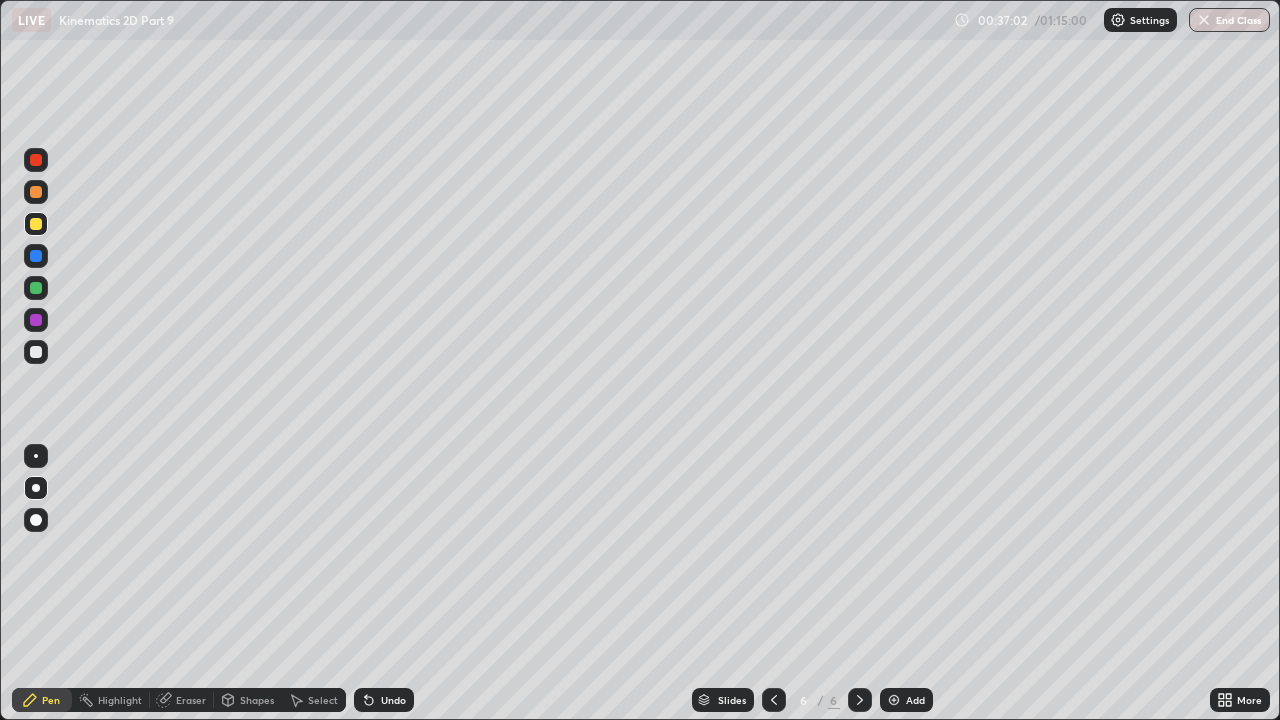 click at bounding box center [36, 192] 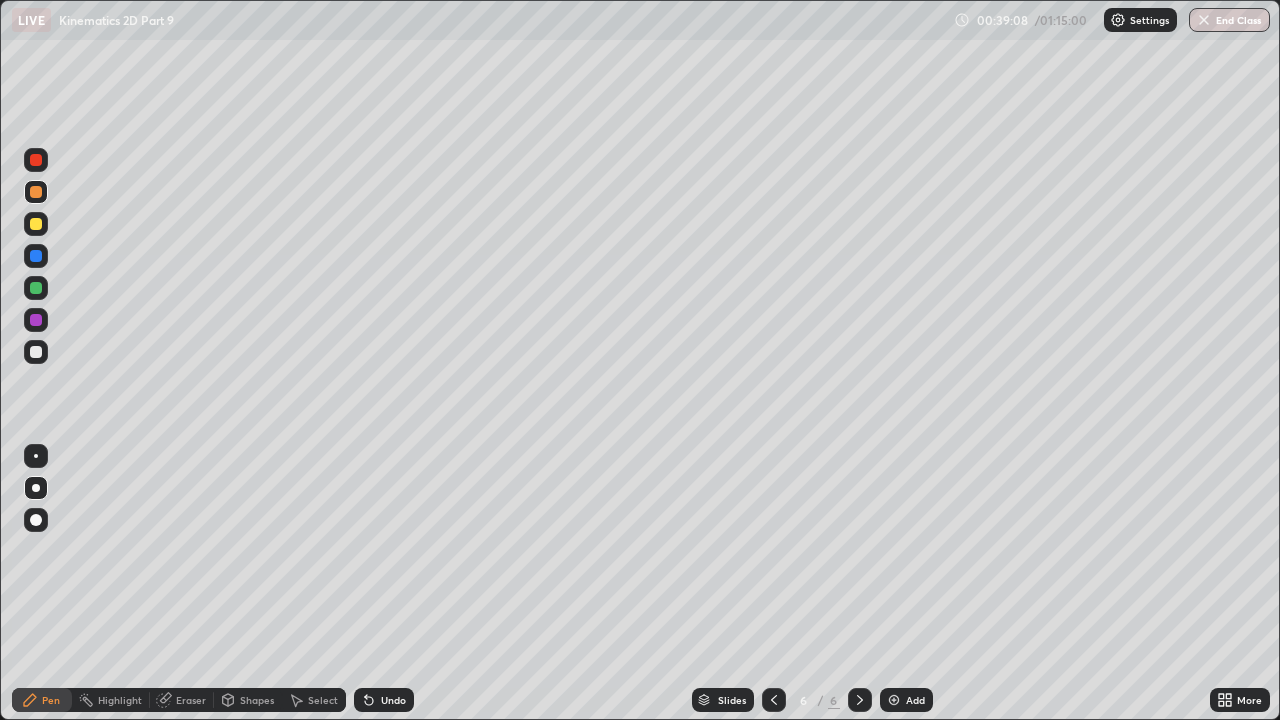 click on "Add" at bounding box center [906, 700] 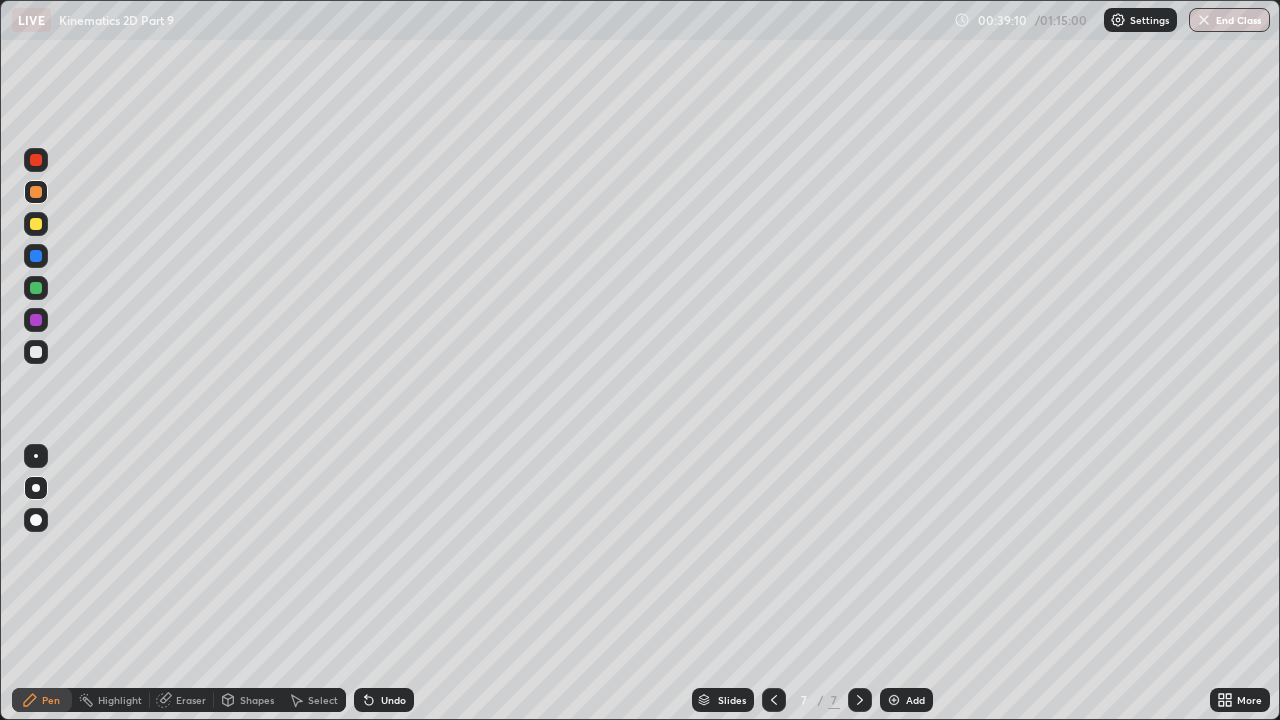 click at bounding box center [36, 352] 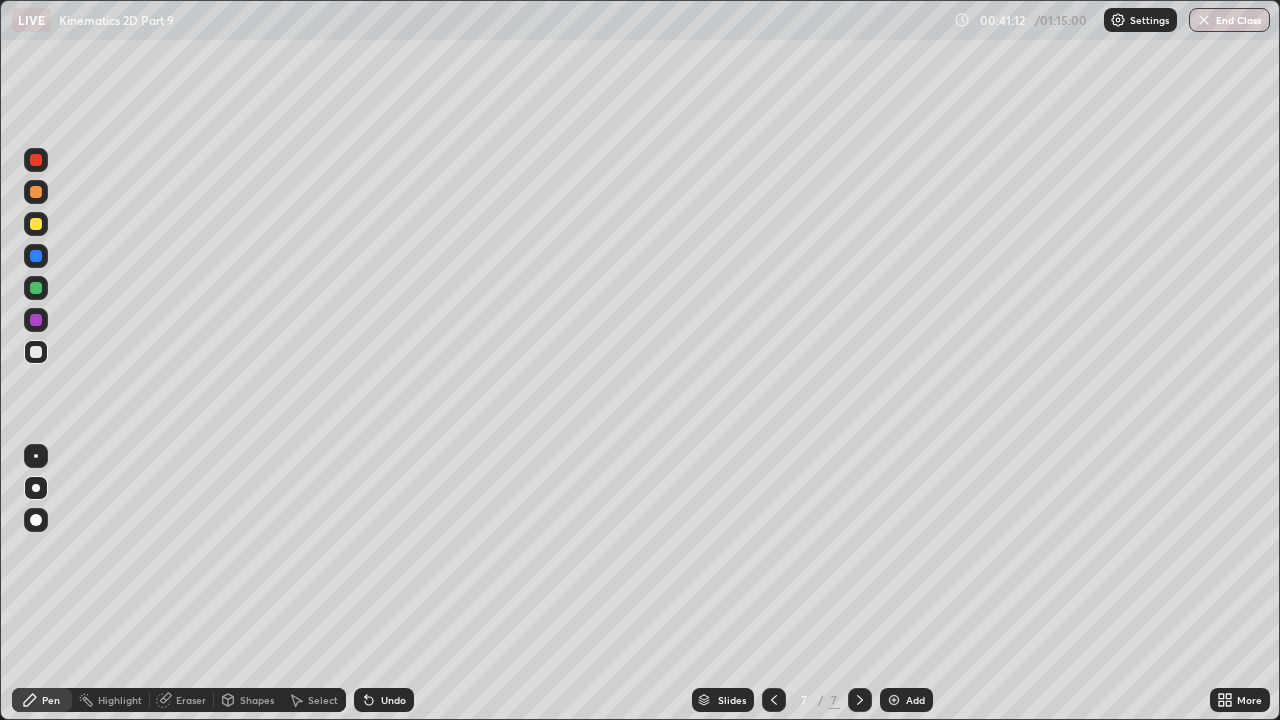 click at bounding box center (36, 352) 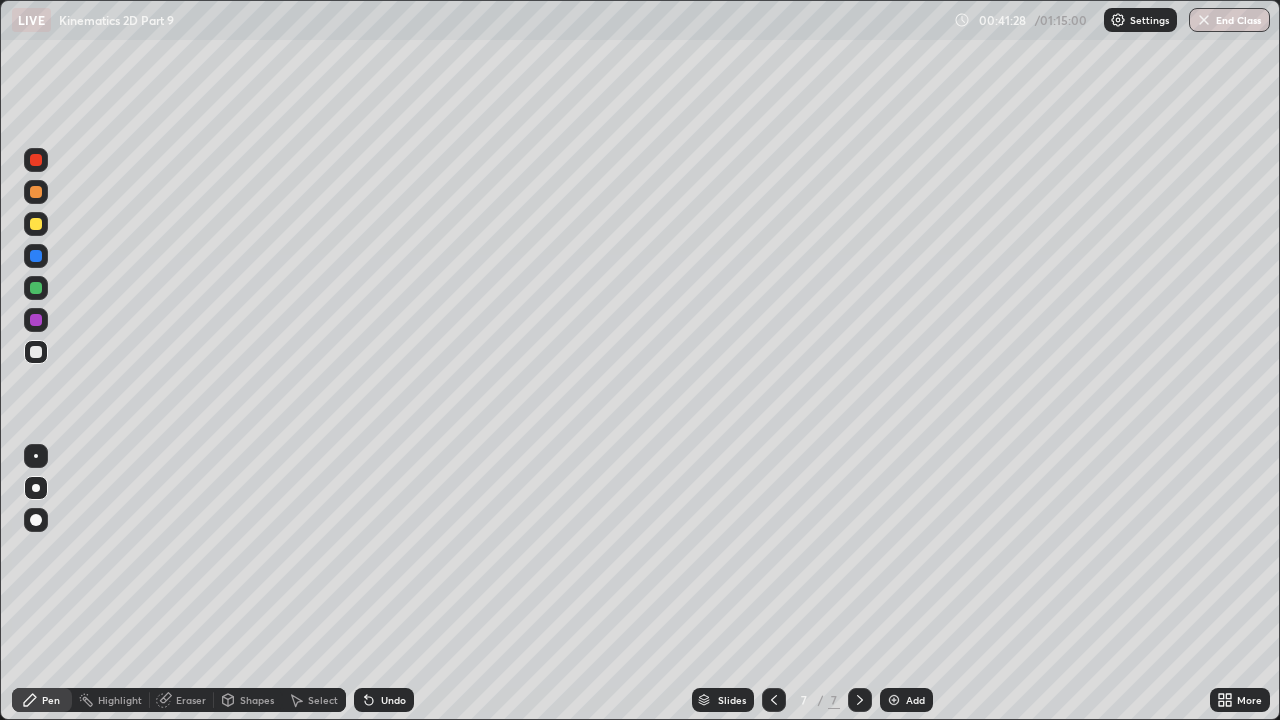 click at bounding box center [36, 224] 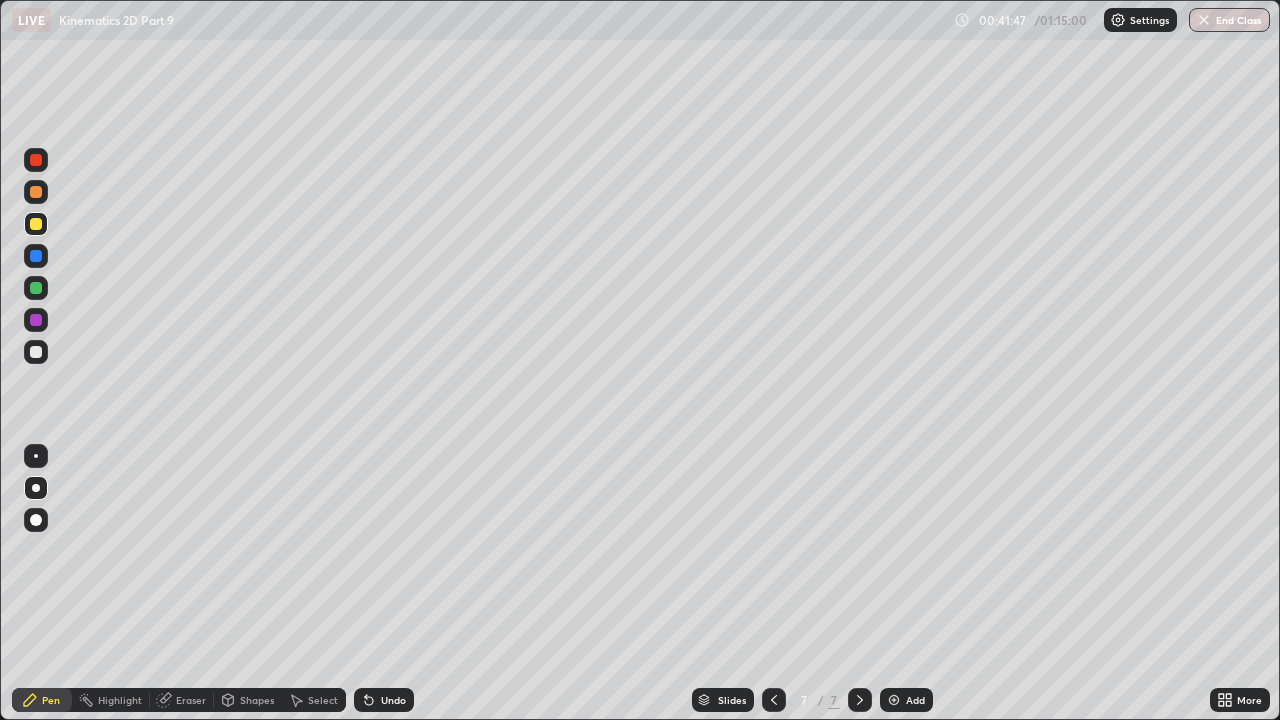 click at bounding box center [36, 352] 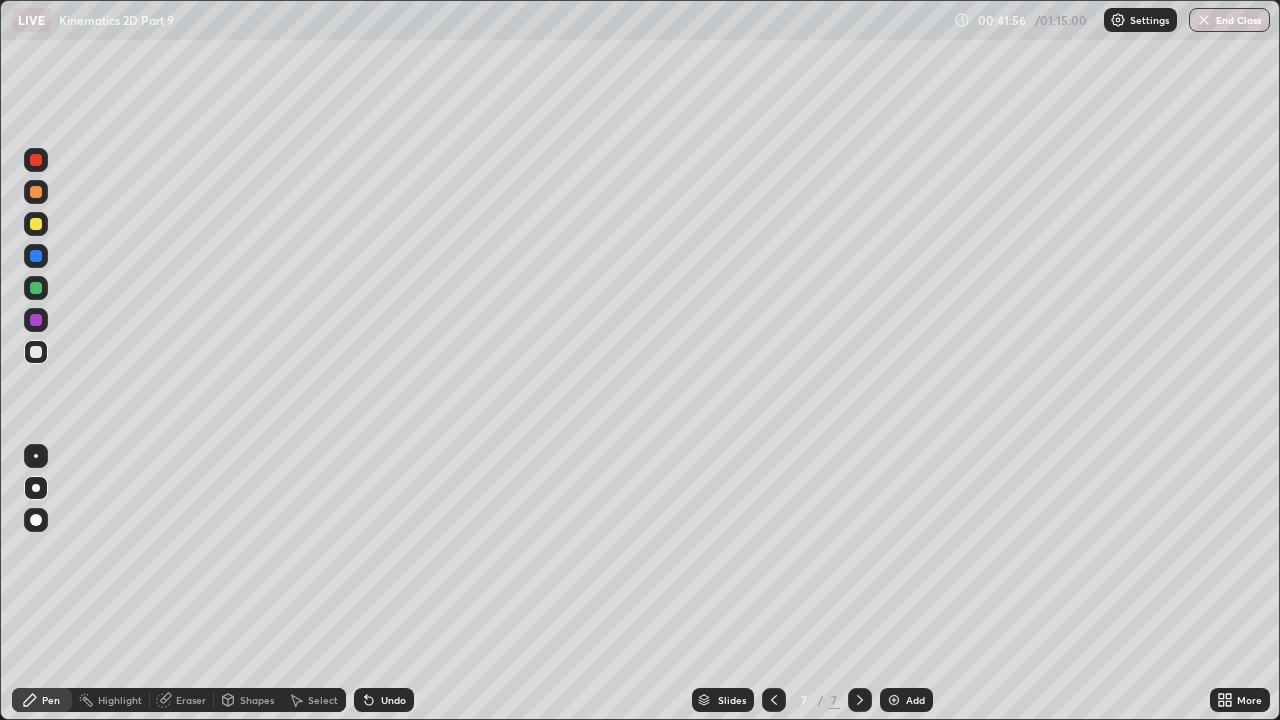 click at bounding box center [36, 224] 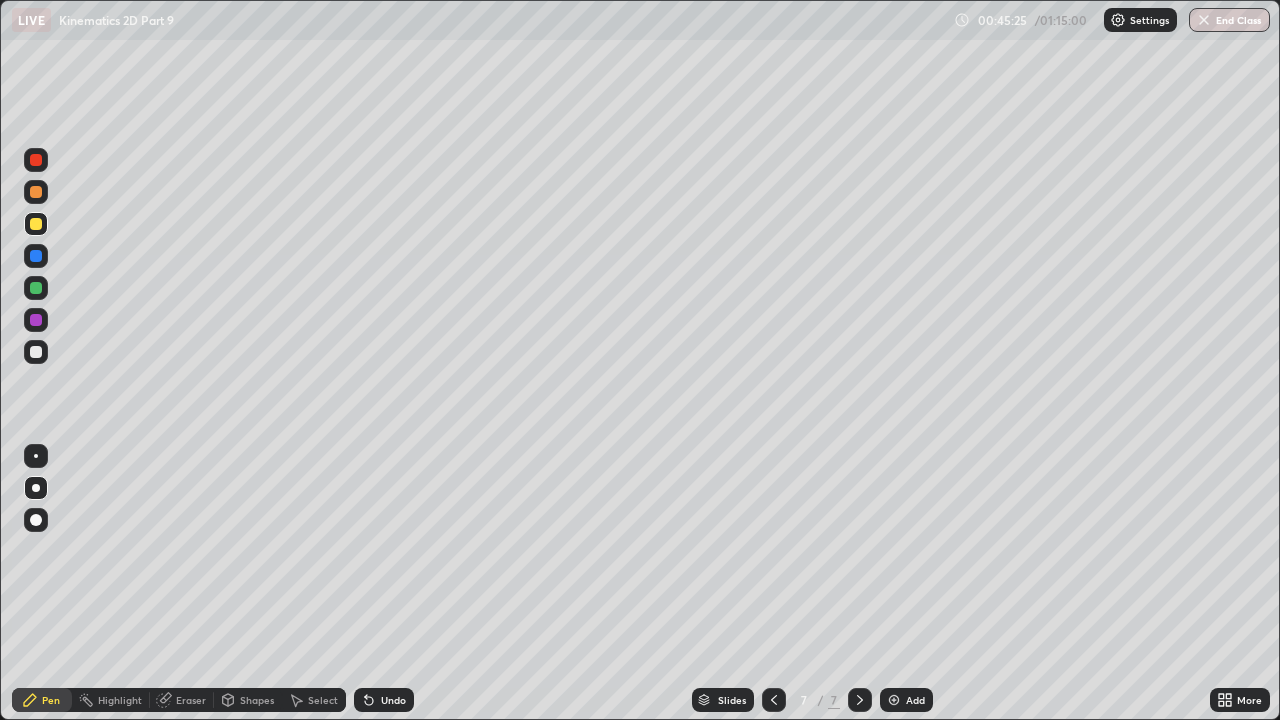 click at bounding box center (36, 192) 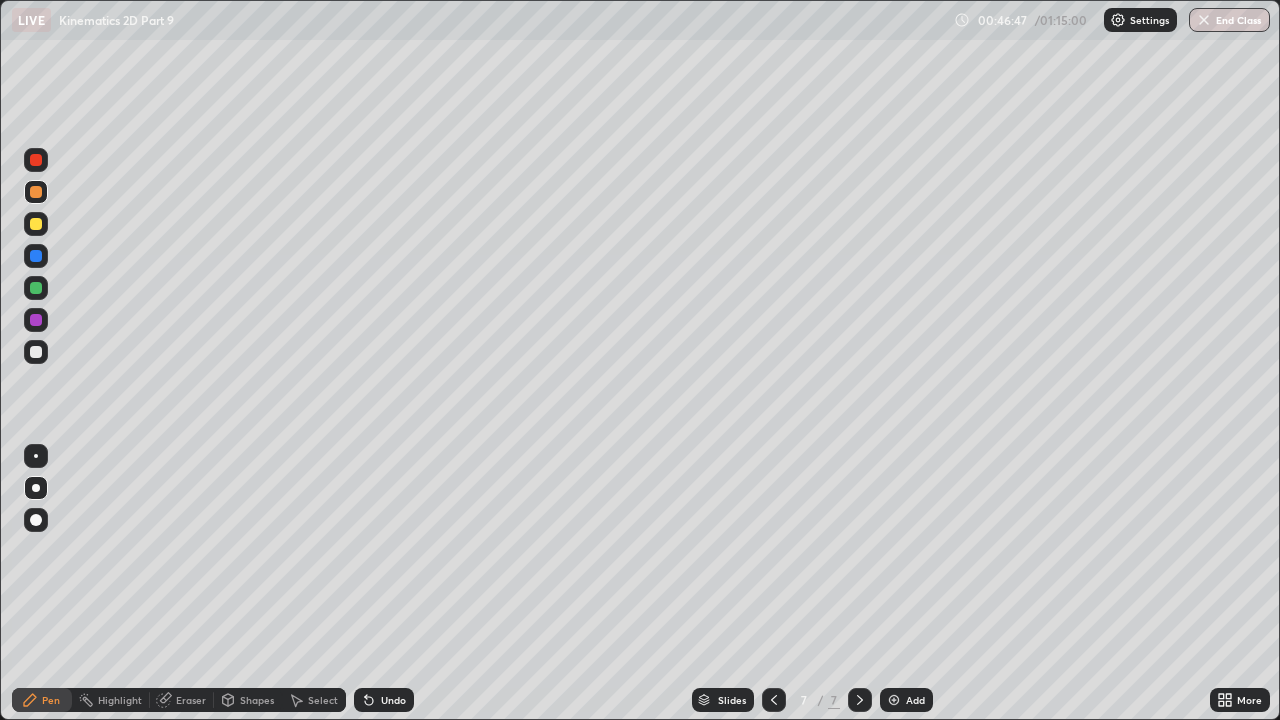 click at bounding box center [36, 224] 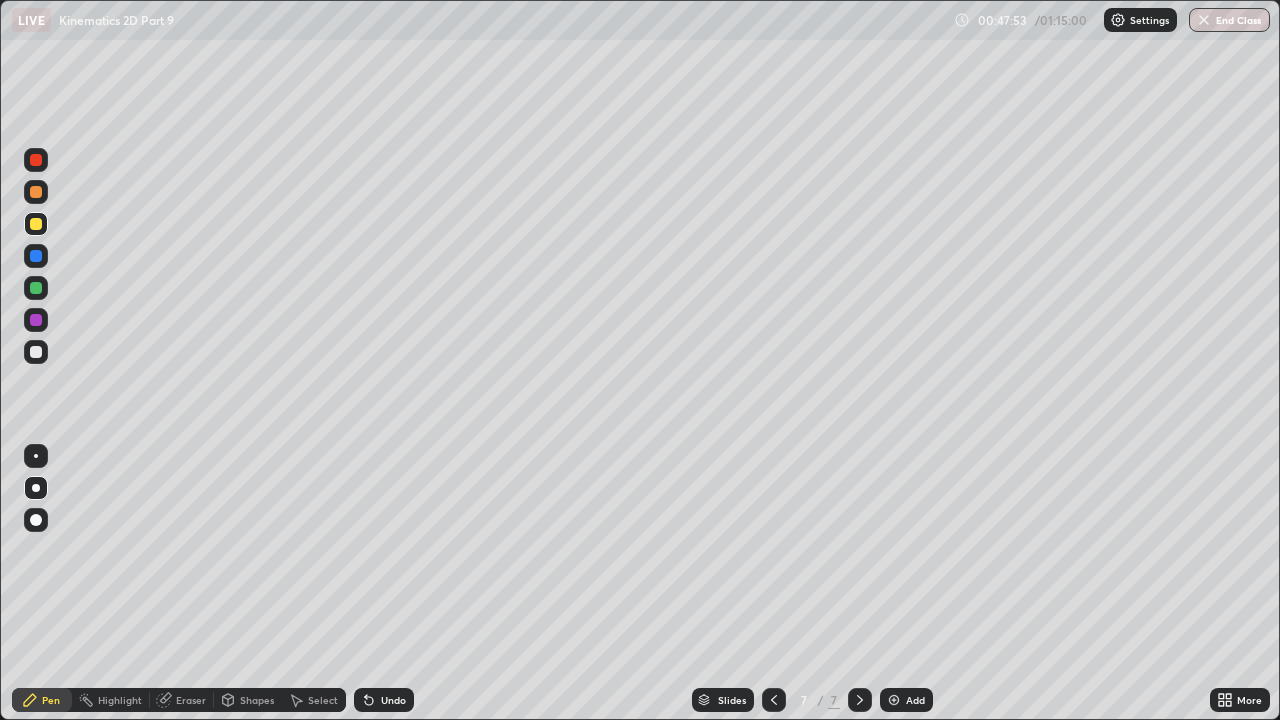 click at bounding box center (36, 192) 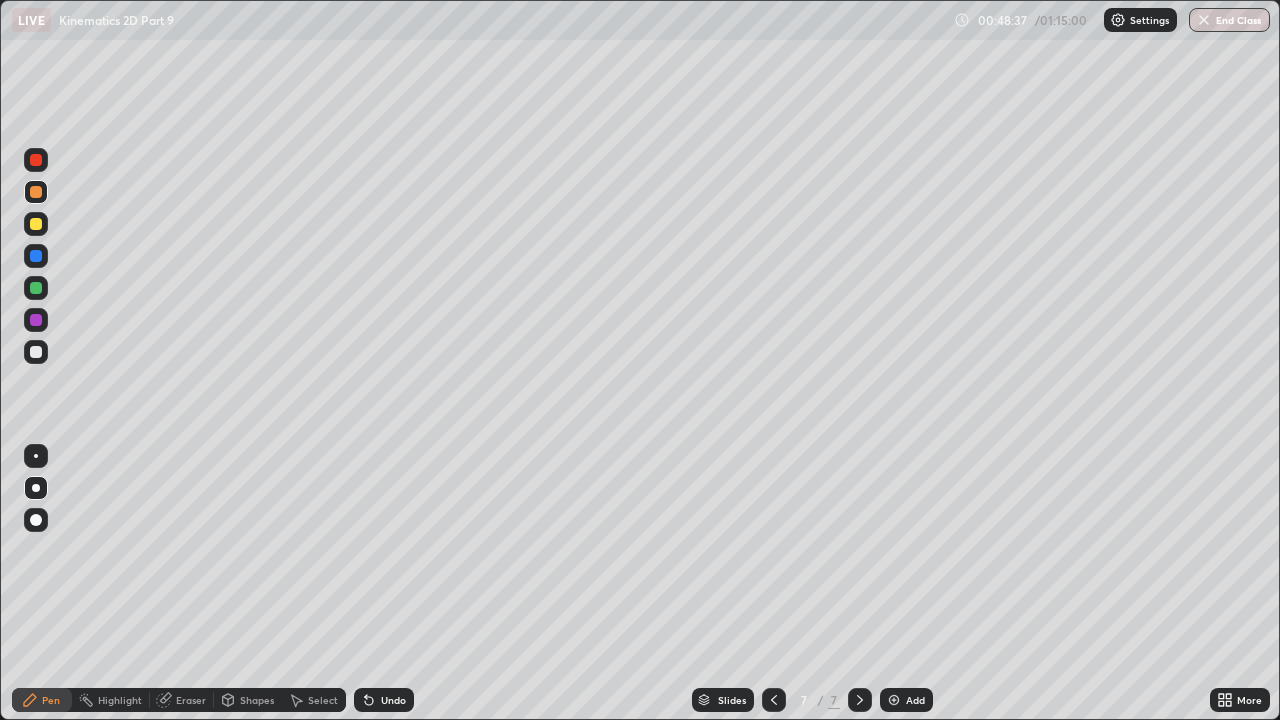 click at bounding box center [36, 352] 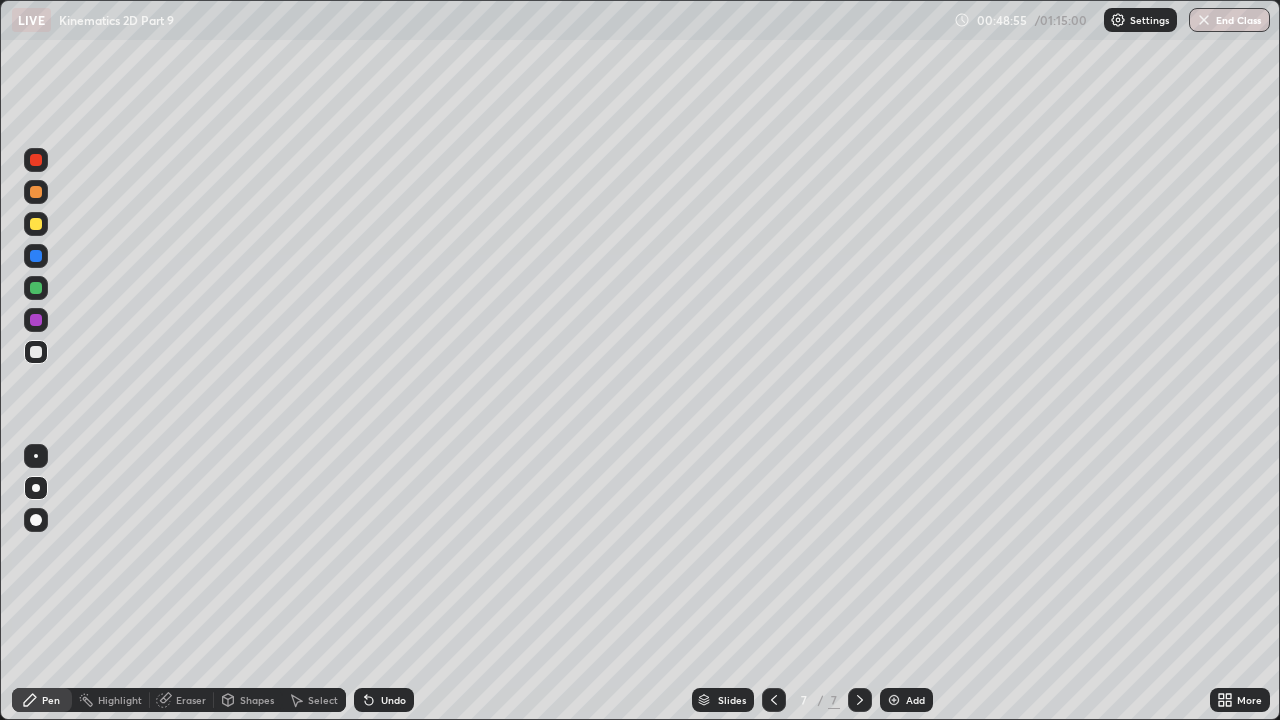 click at bounding box center (36, 256) 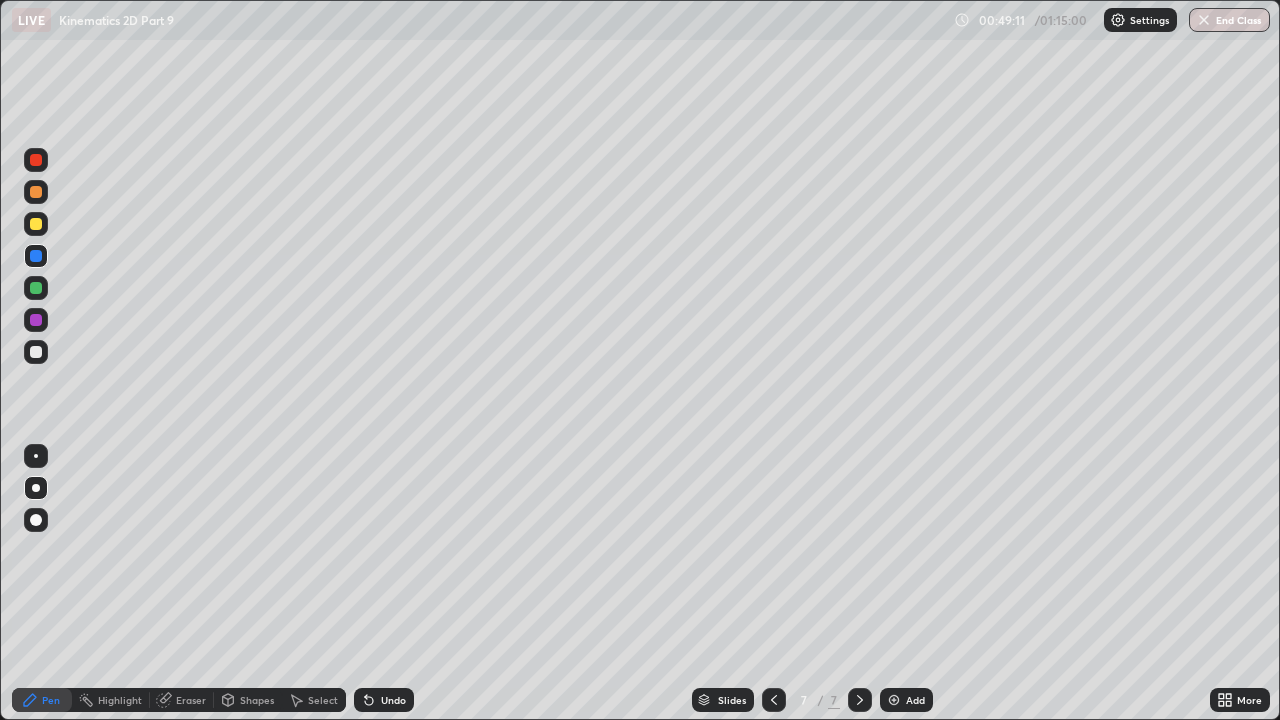 click at bounding box center [36, 288] 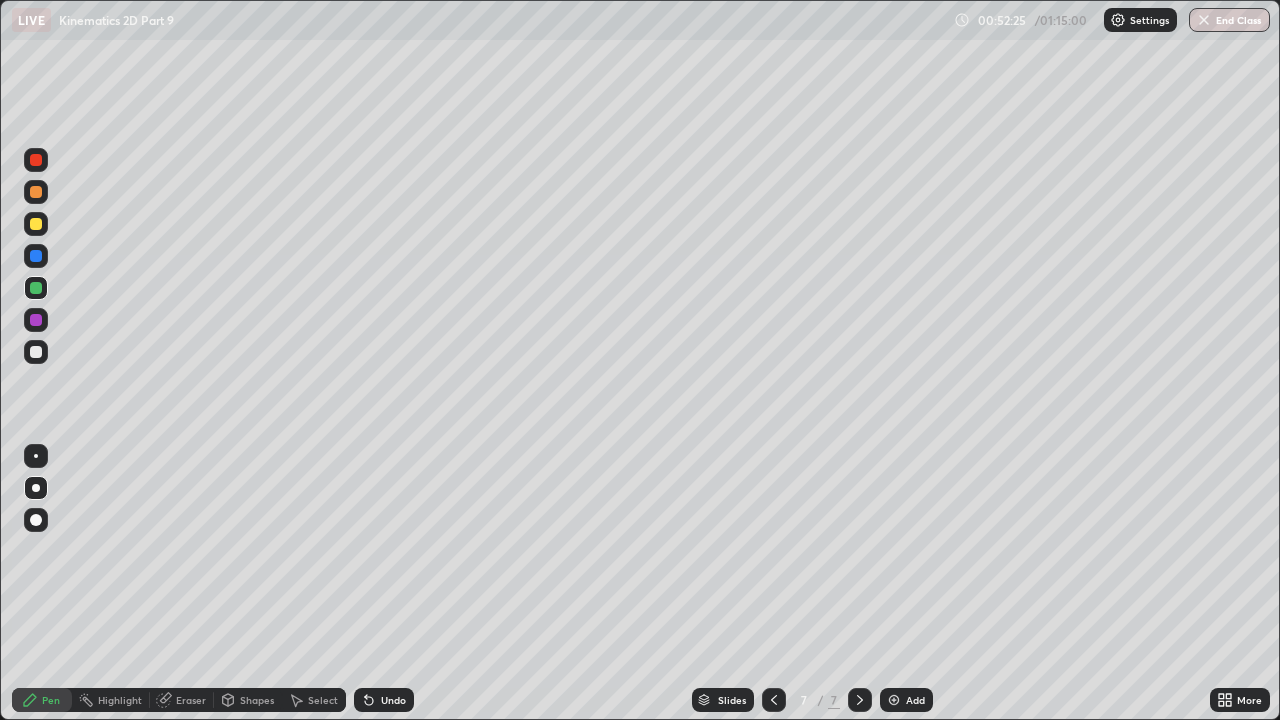 click on "Add" at bounding box center (915, 700) 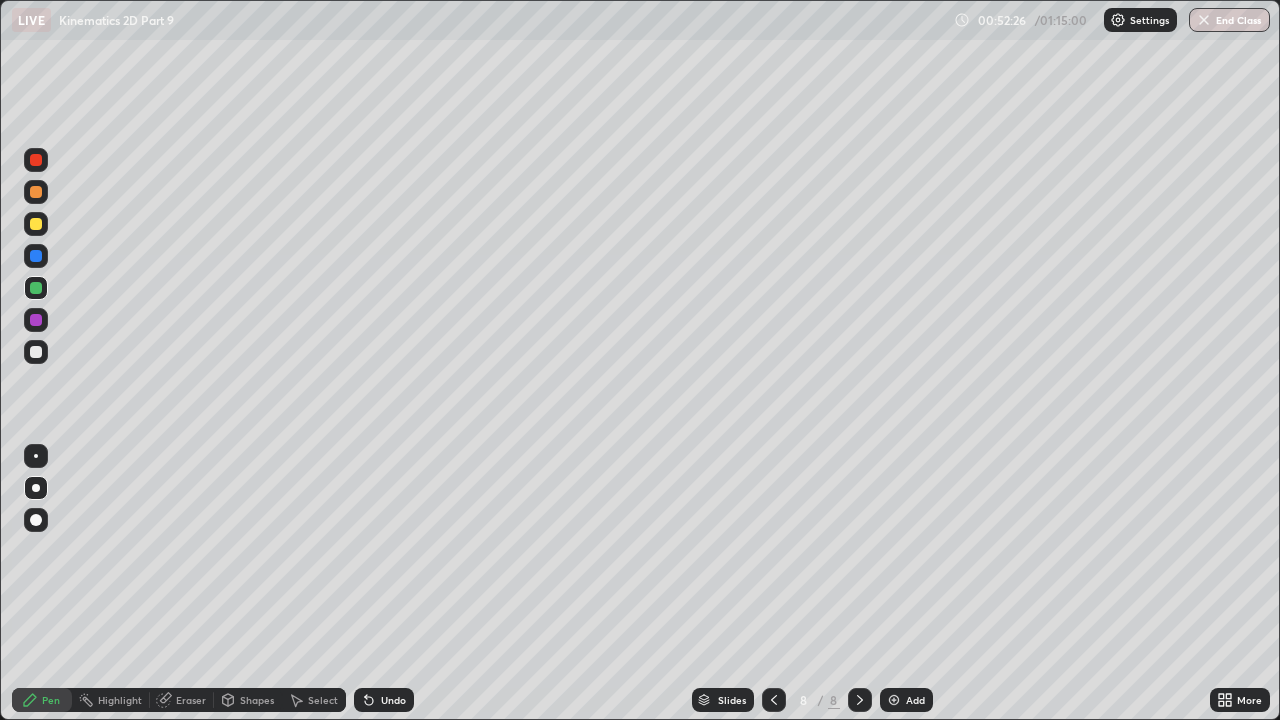 click at bounding box center (36, 352) 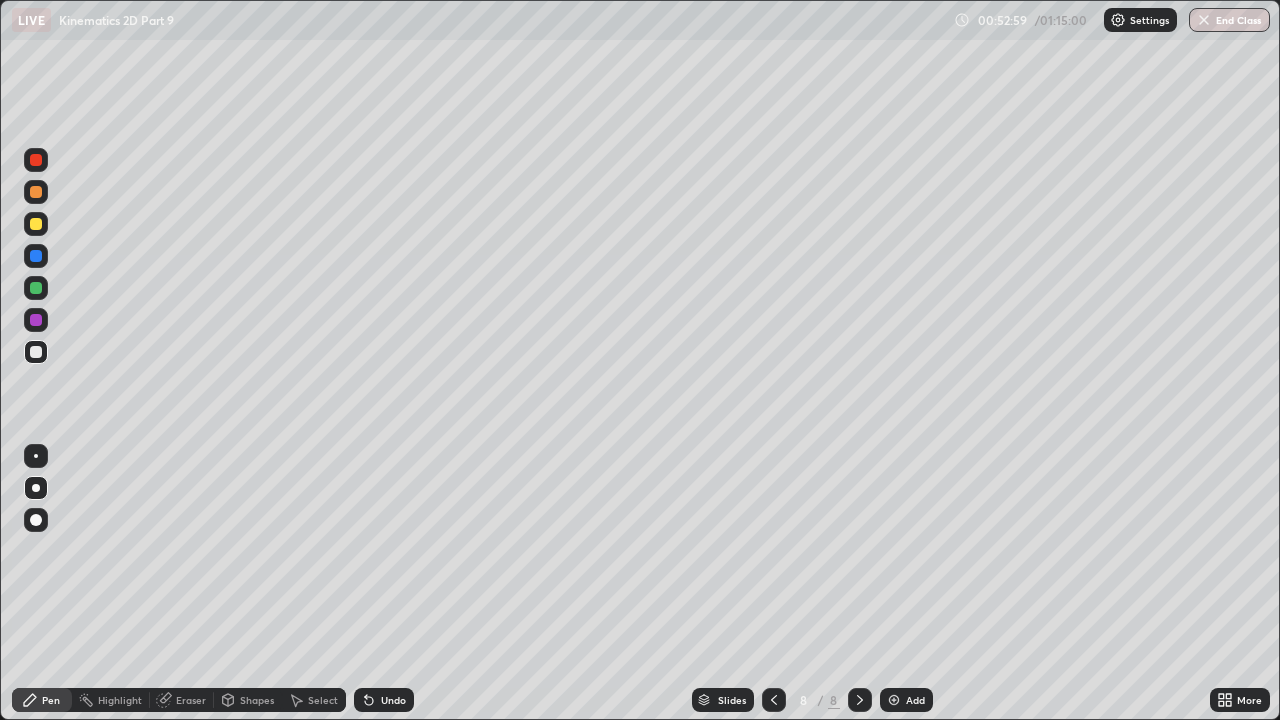 click at bounding box center [36, 256] 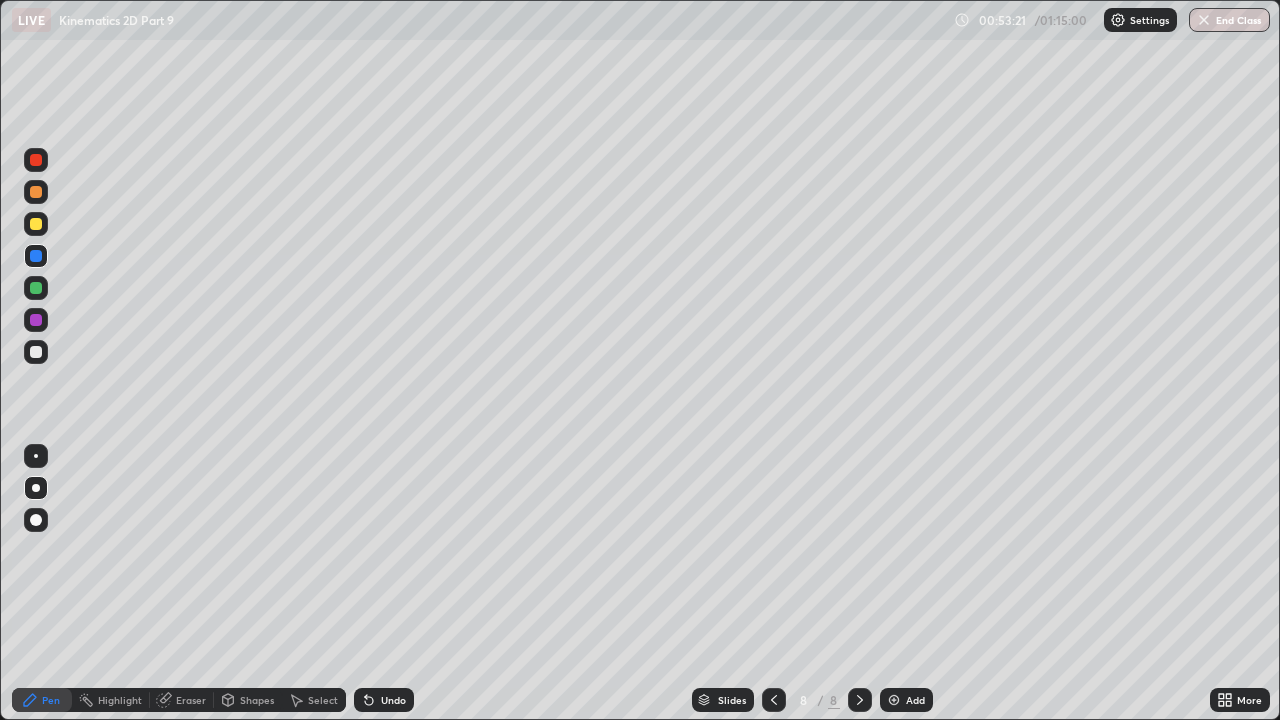 click at bounding box center (36, 224) 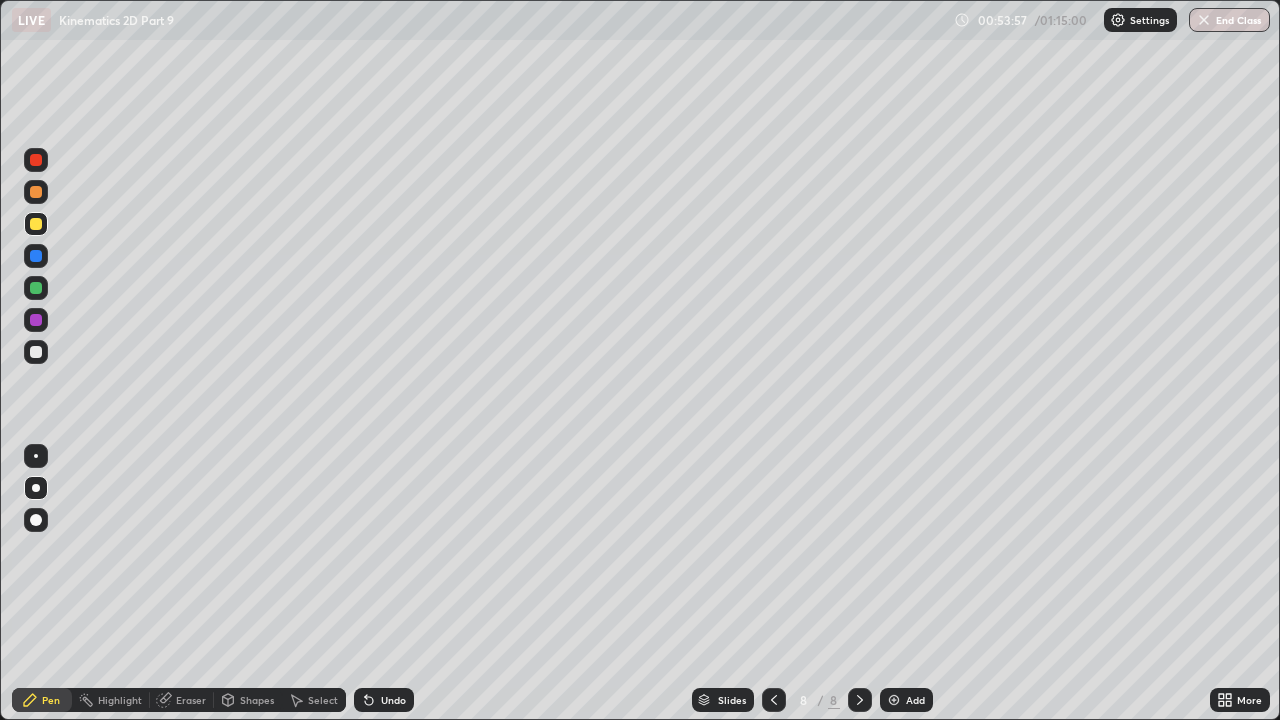 click at bounding box center [36, 352] 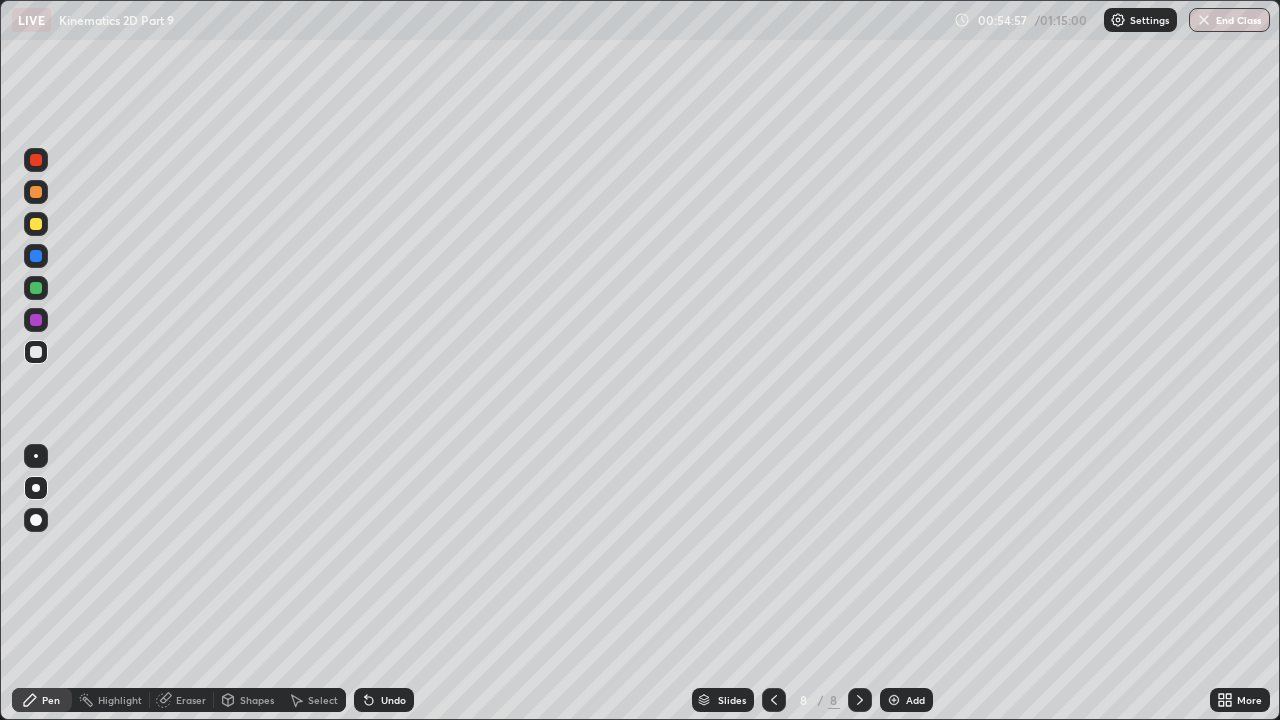 click at bounding box center (36, 224) 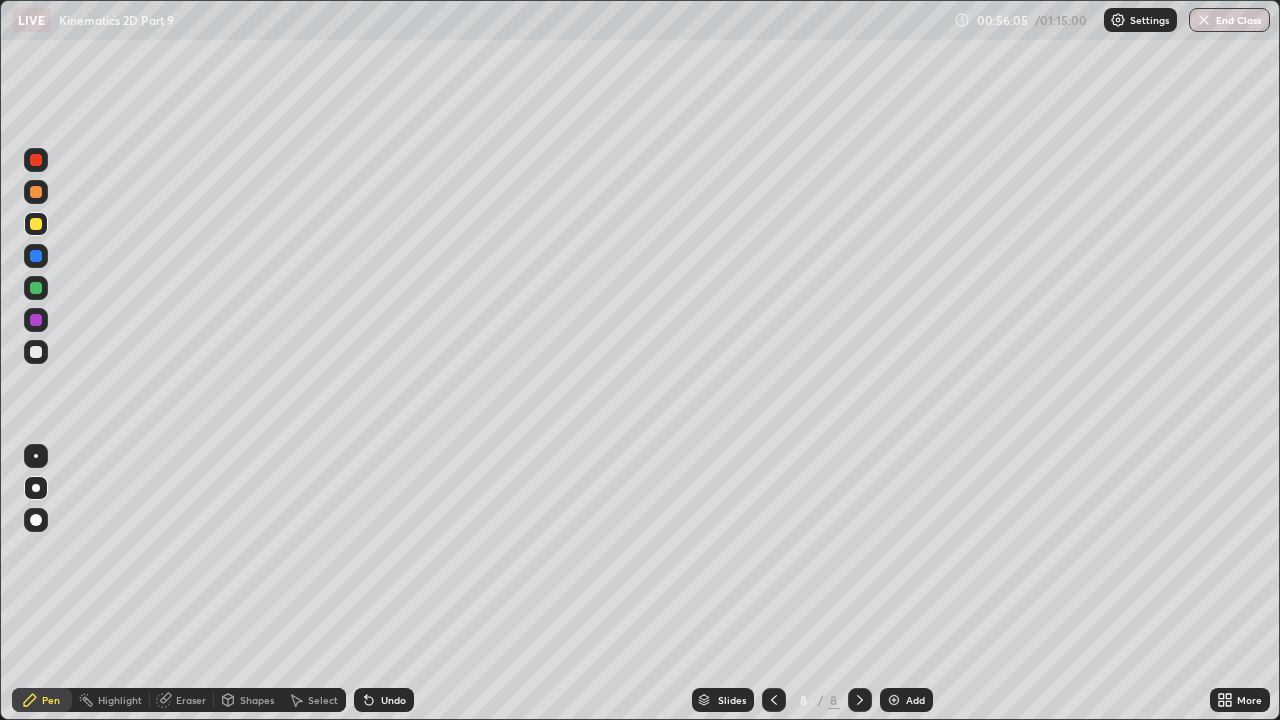 click on "Eraser" at bounding box center (191, 700) 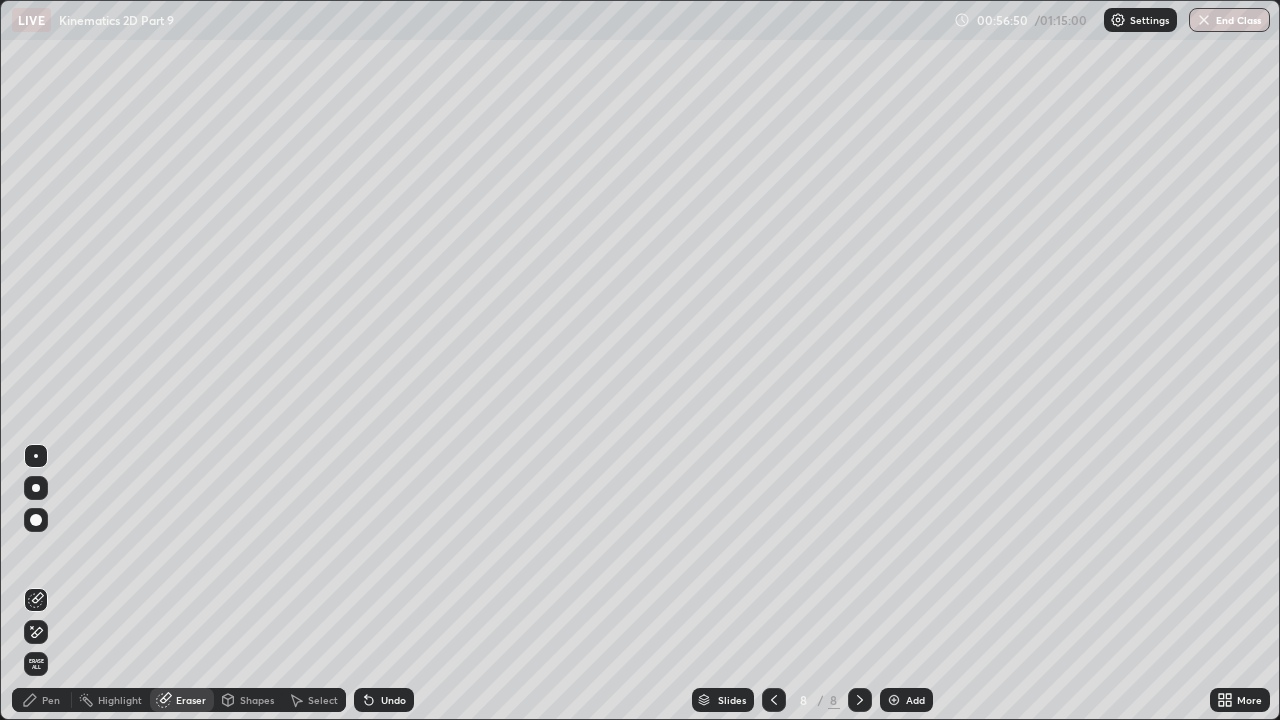click on "Pen" at bounding box center [51, 700] 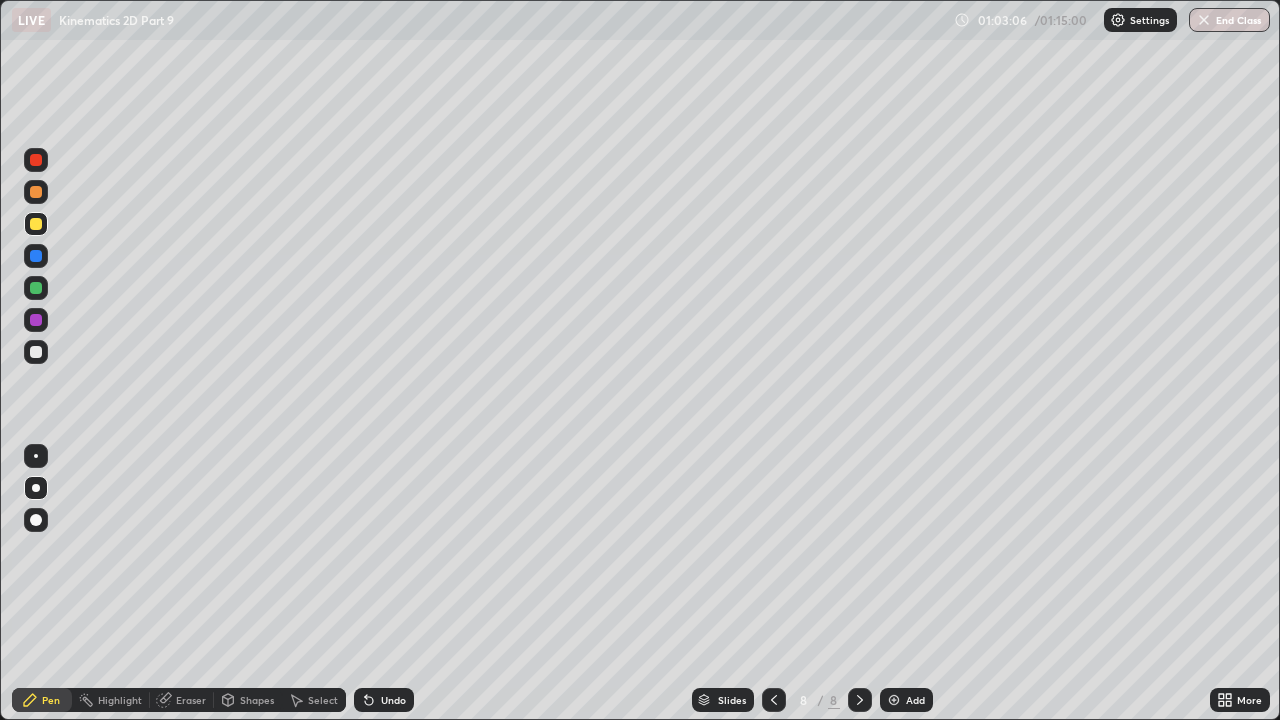 click at bounding box center (36, 352) 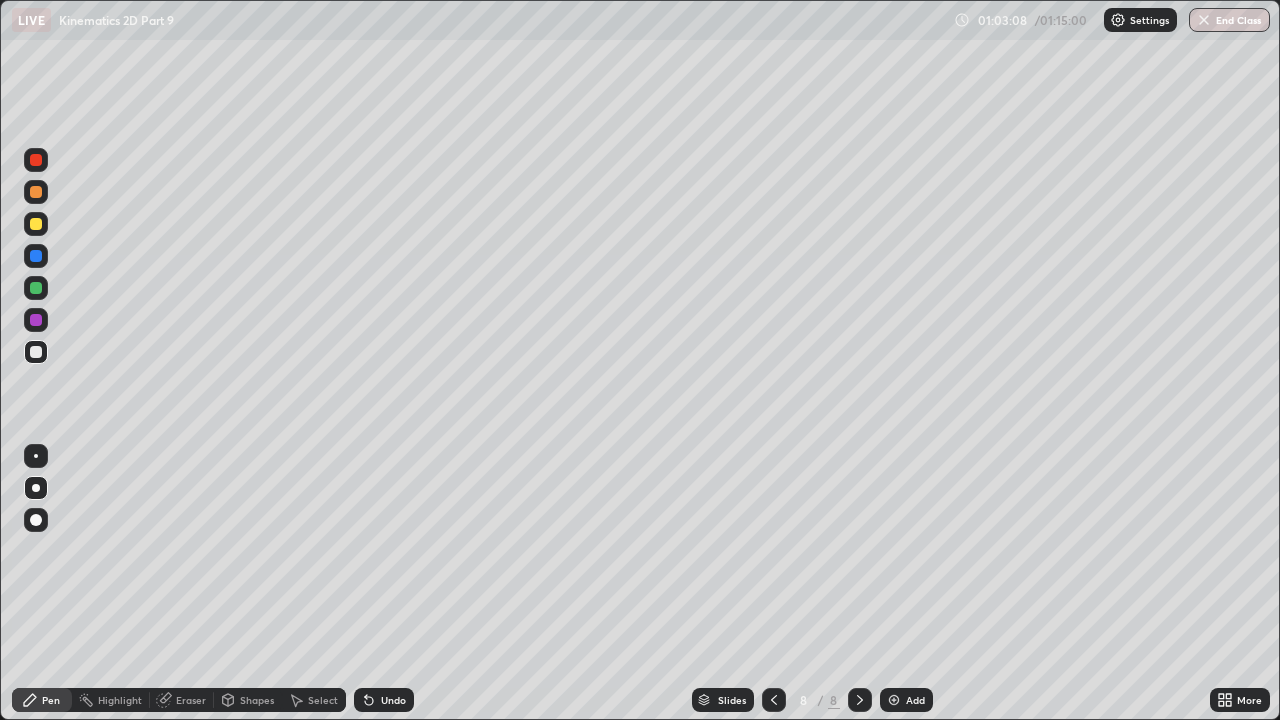 click at bounding box center [36, 256] 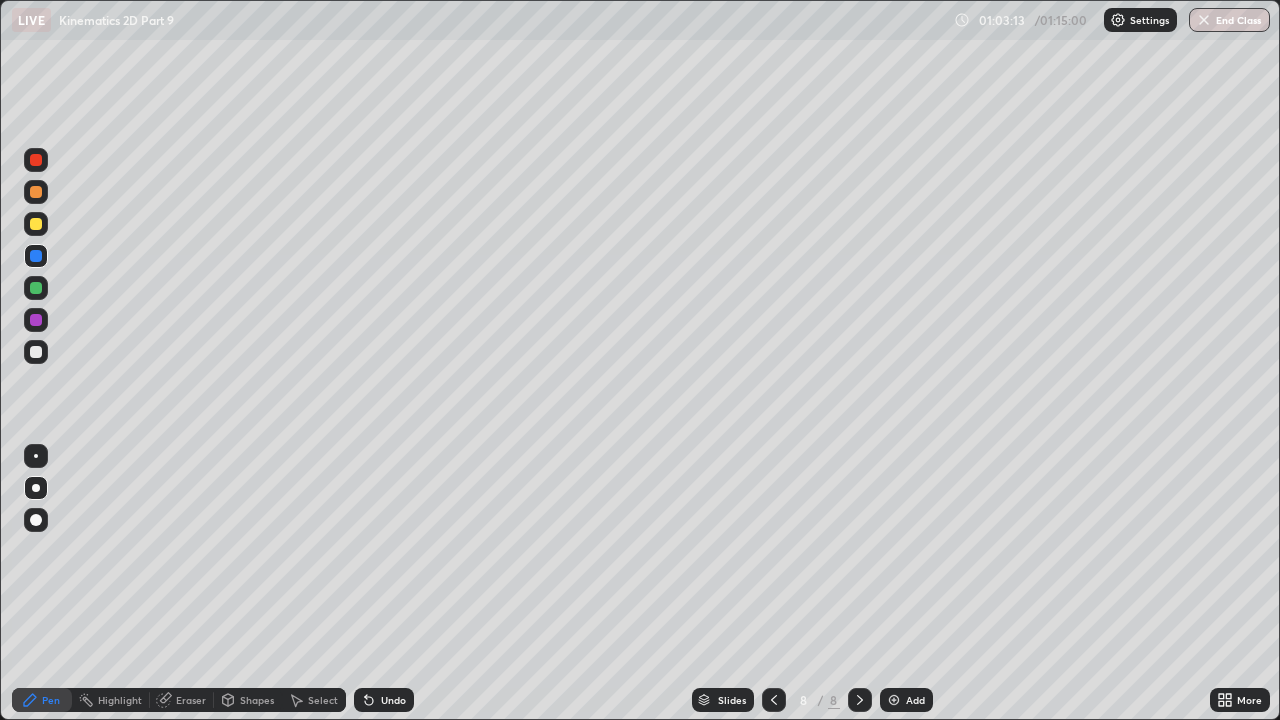 click at bounding box center (36, 352) 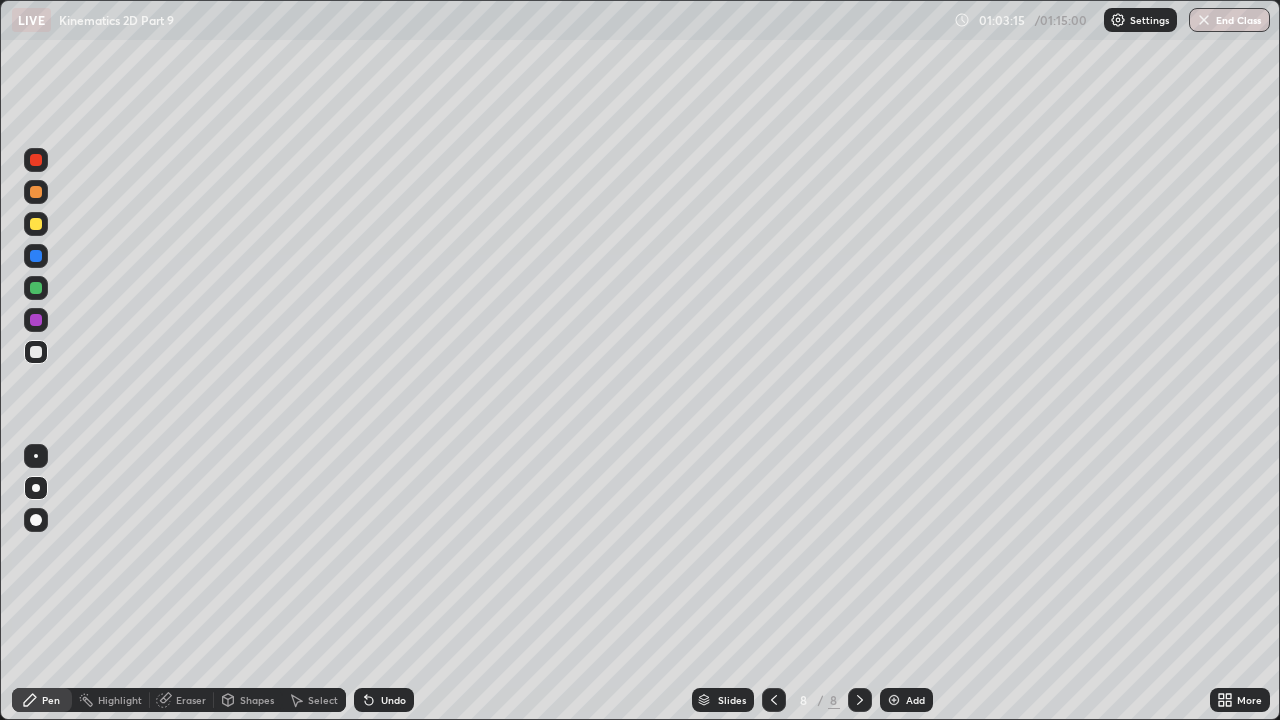 click at bounding box center [36, 256] 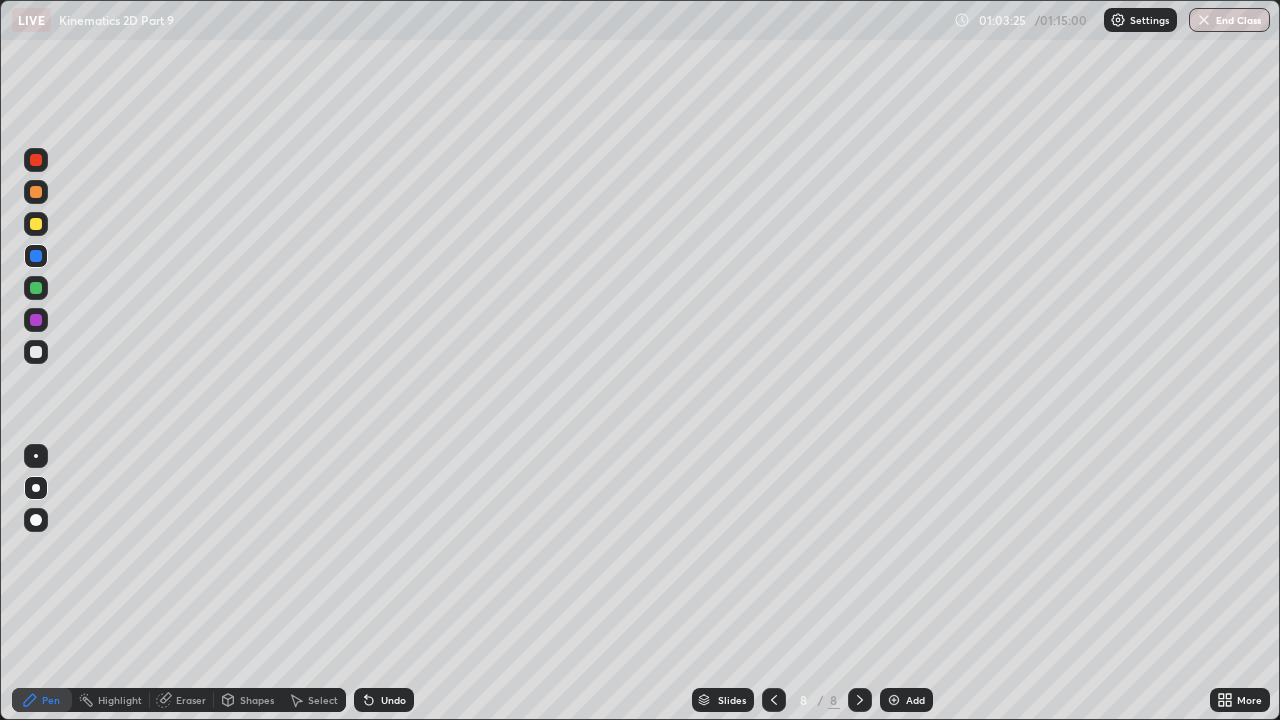click at bounding box center [36, 352] 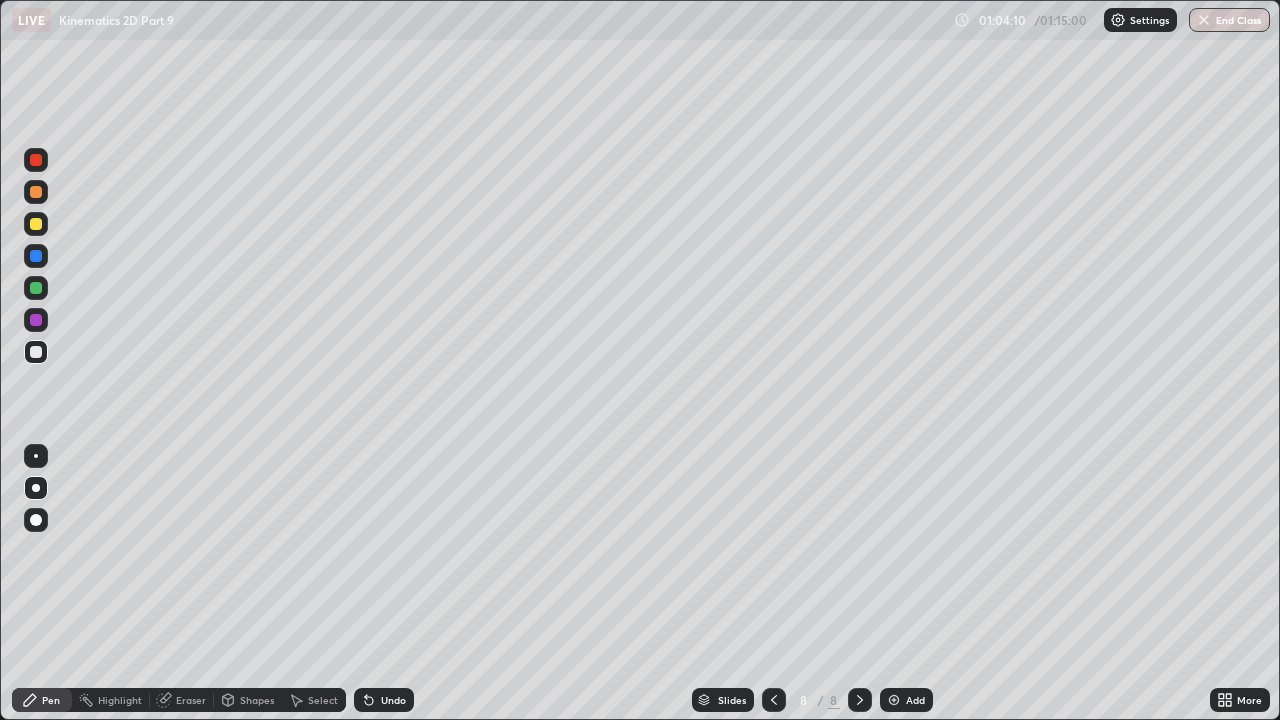 click at bounding box center [36, 352] 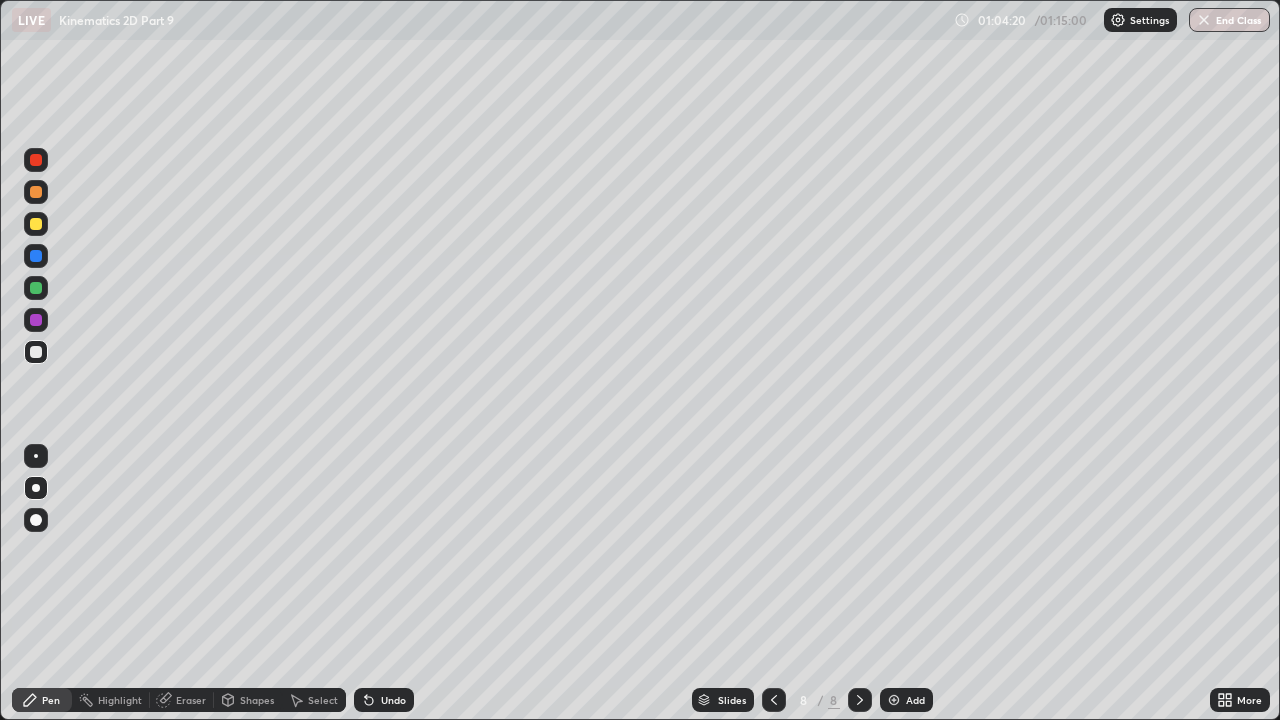 click on "Slides 8 / 8 Add" at bounding box center [812, 700] 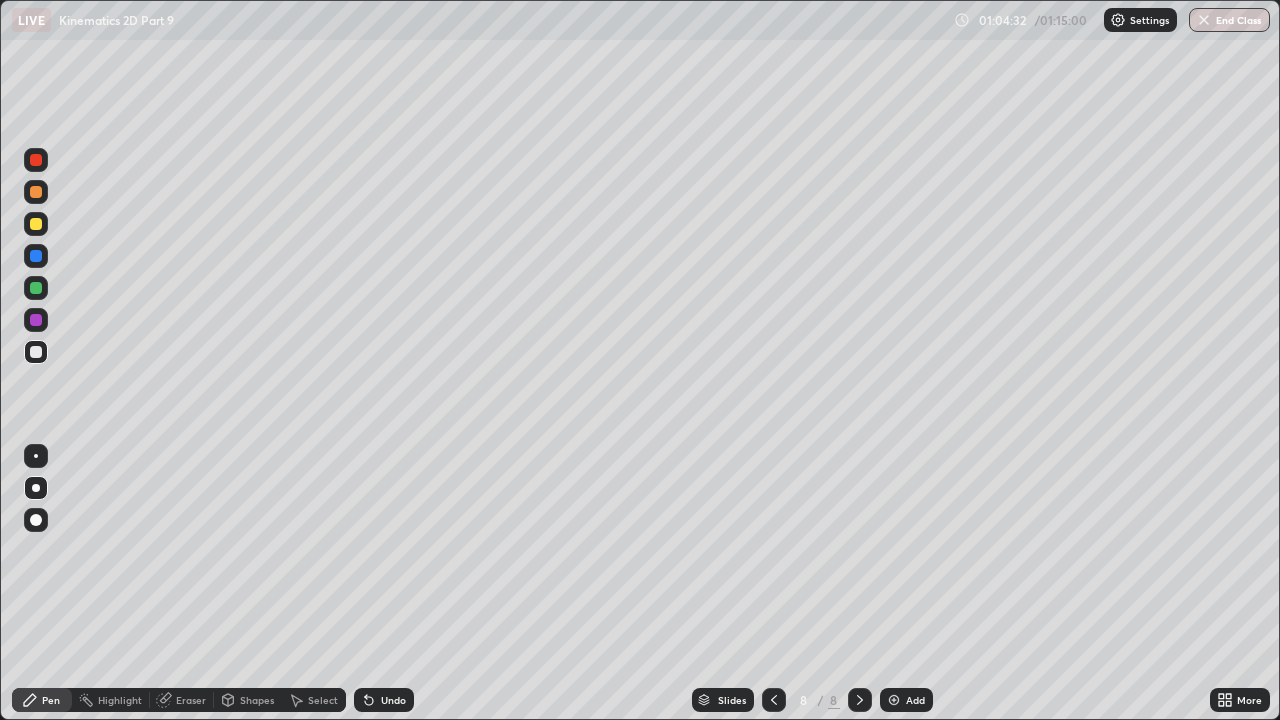 click at bounding box center (36, 224) 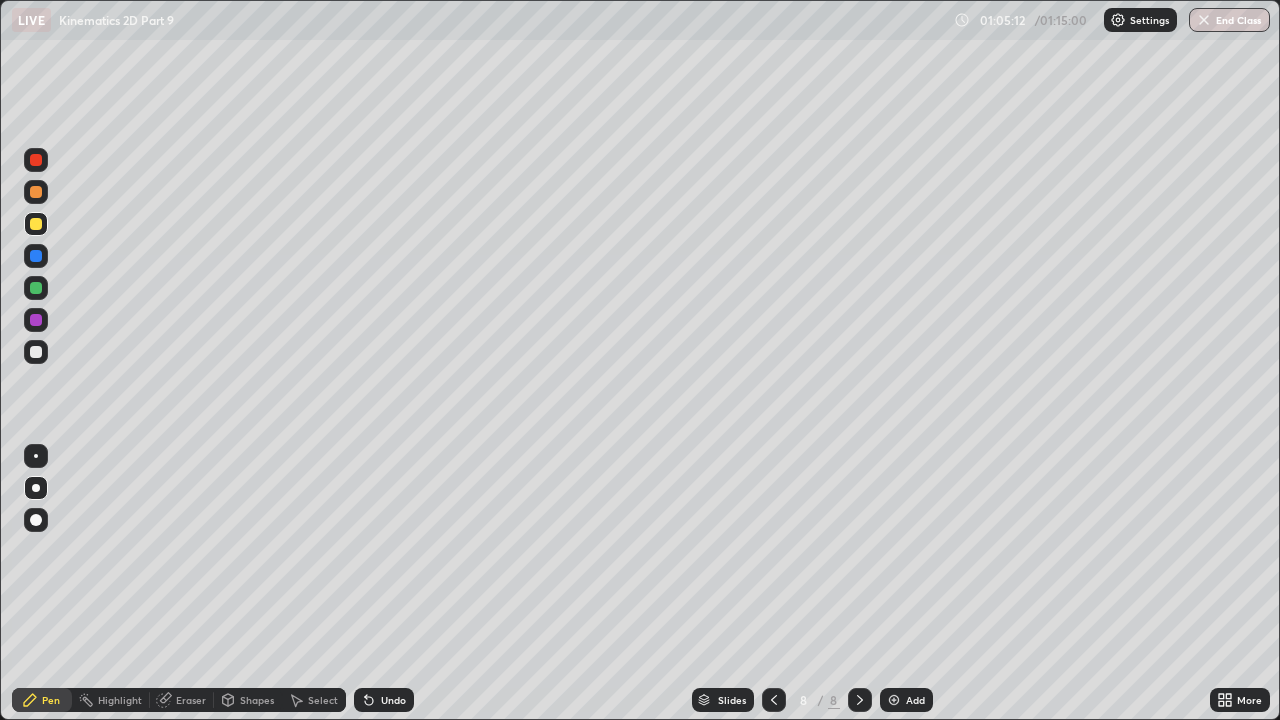 click at bounding box center (36, 192) 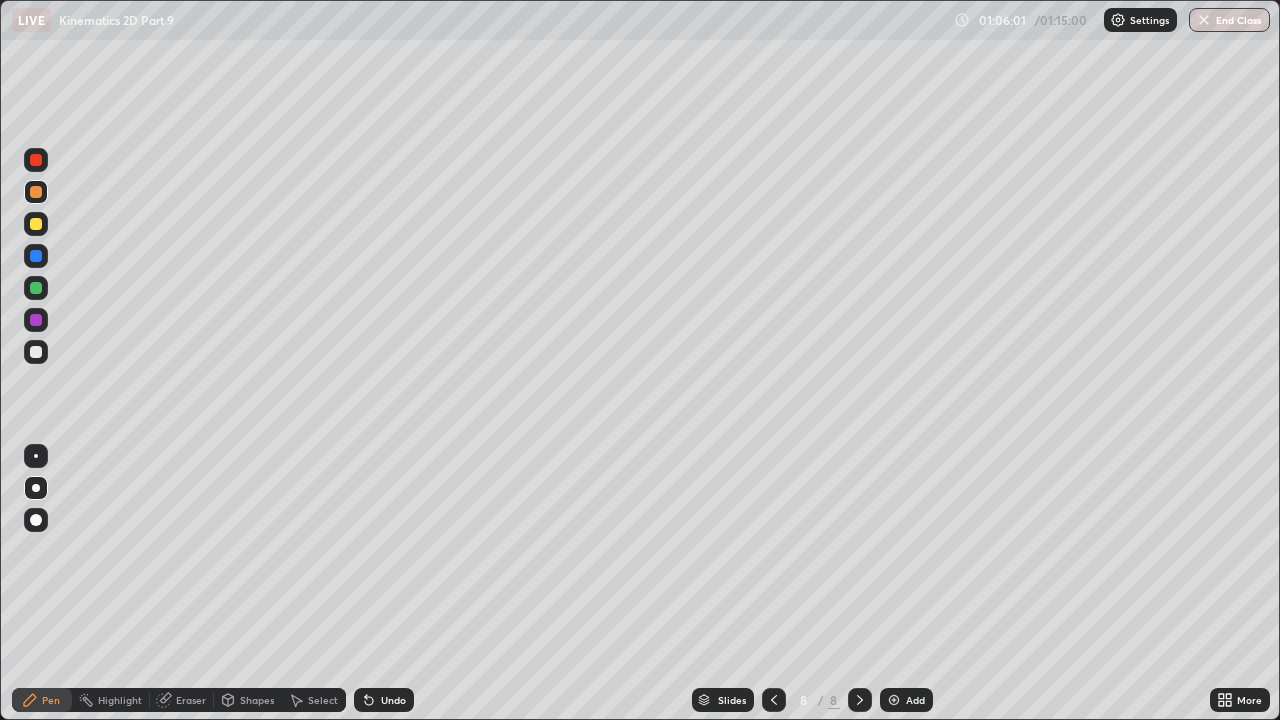 click on "Add" at bounding box center (915, 700) 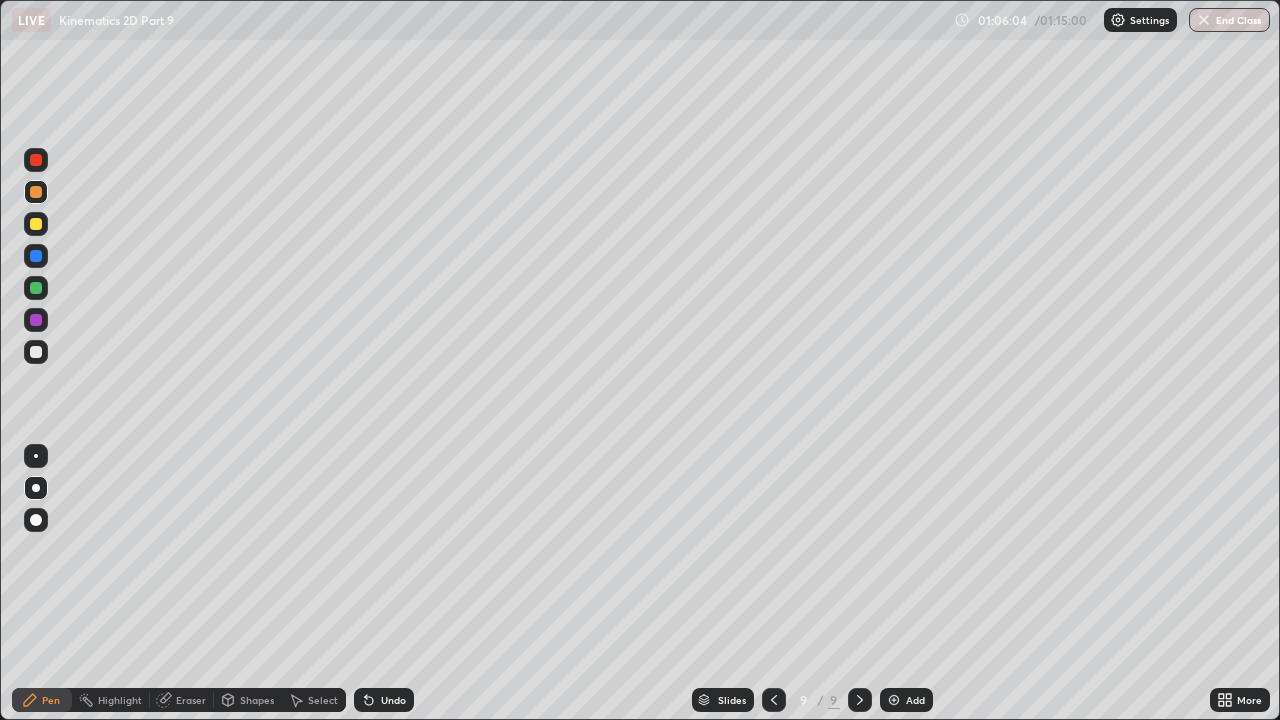 click at bounding box center (36, 352) 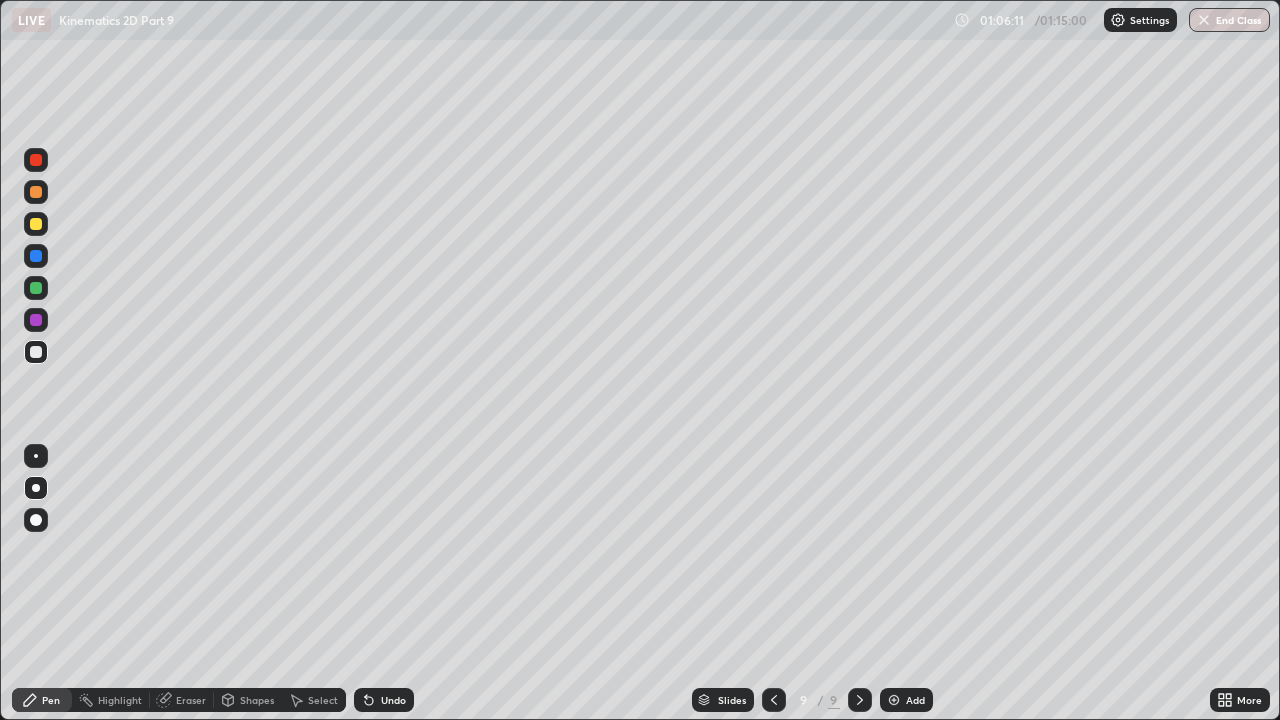 click at bounding box center [36, 256] 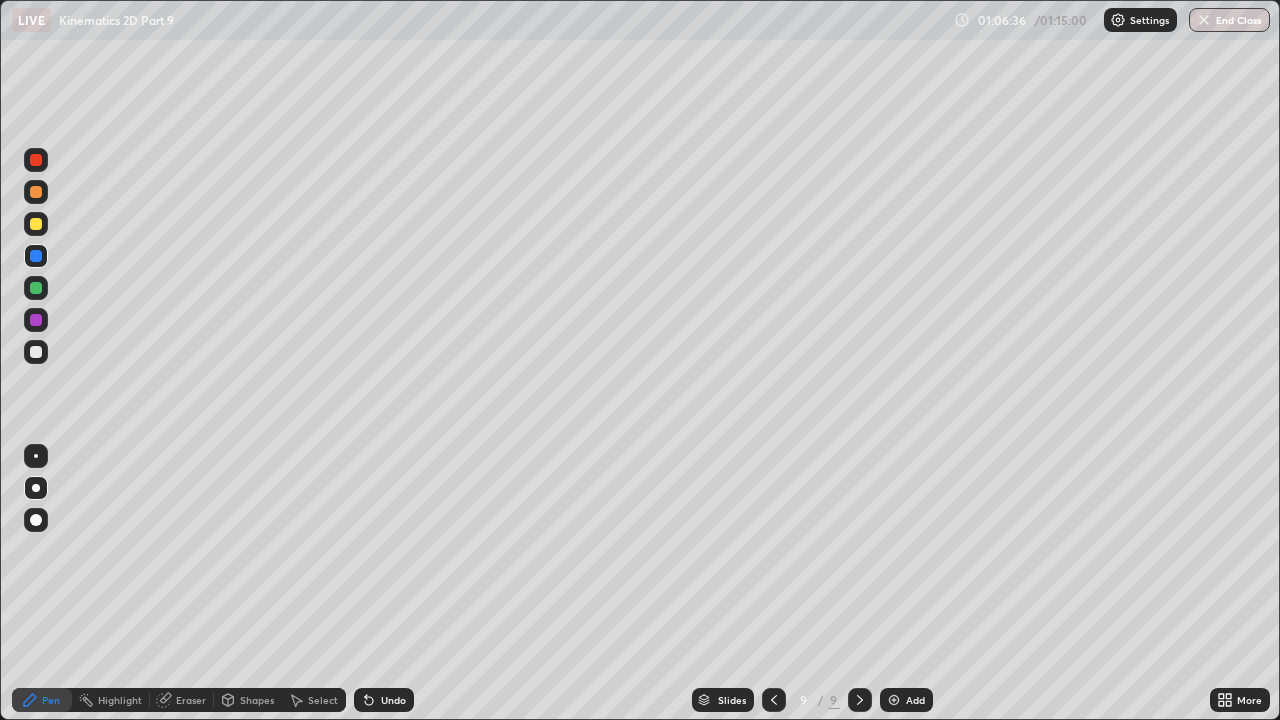 click at bounding box center (36, 352) 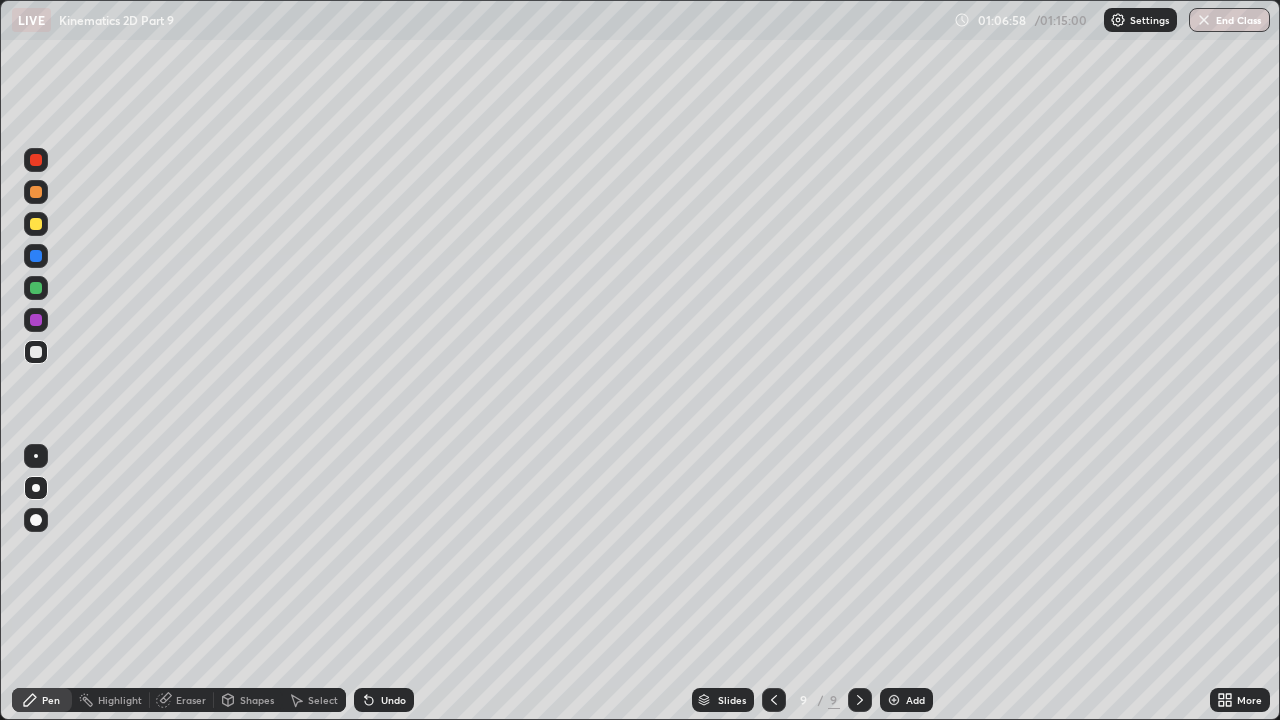 click at bounding box center (36, 224) 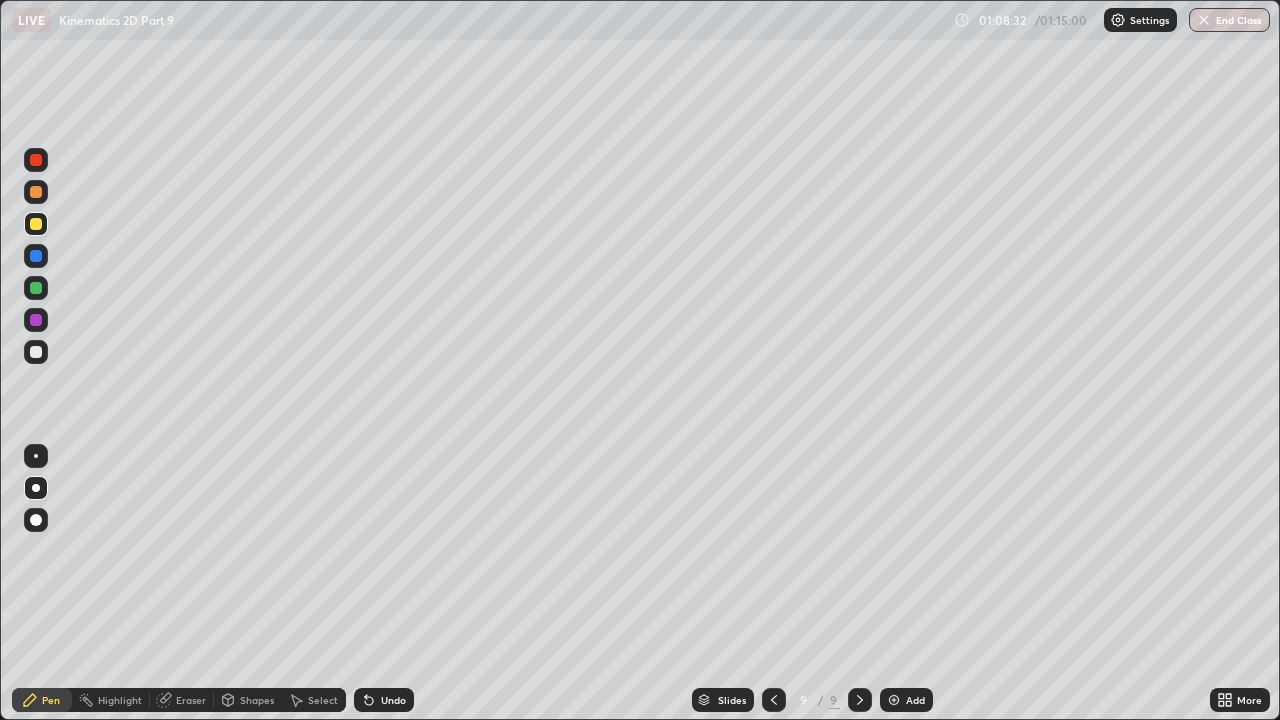 click at bounding box center (36, 192) 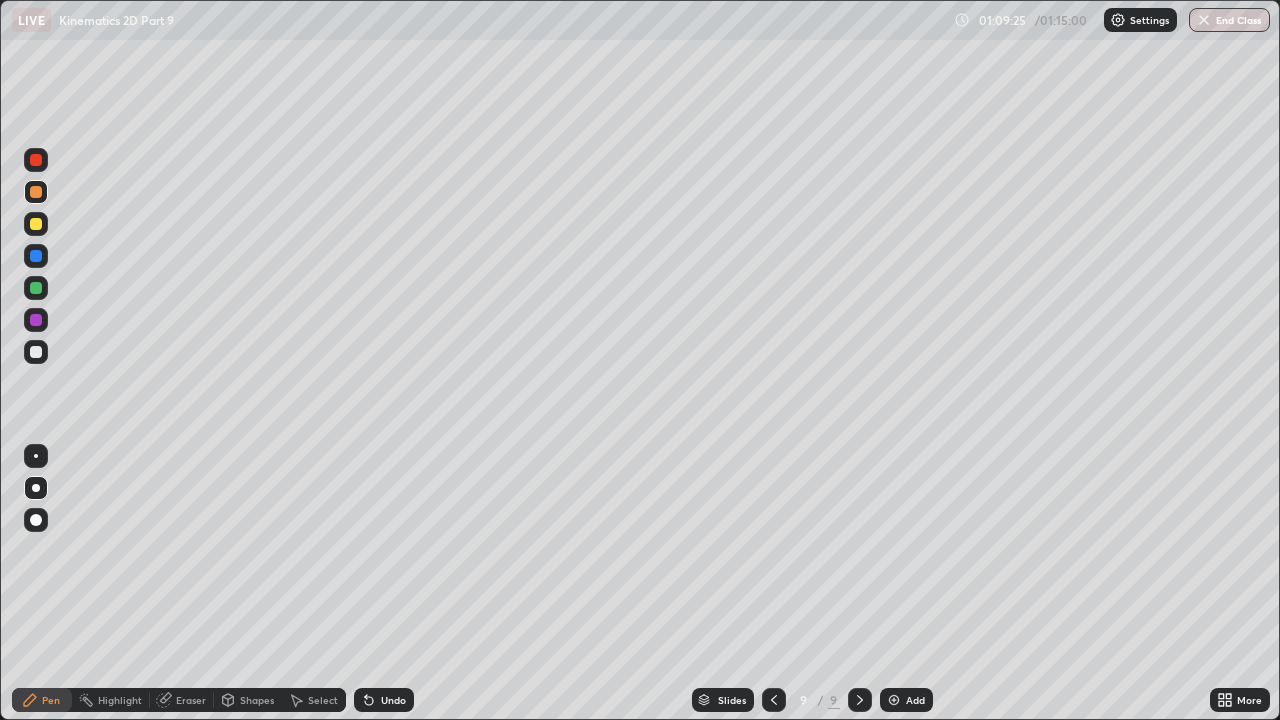 click at bounding box center (36, 224) 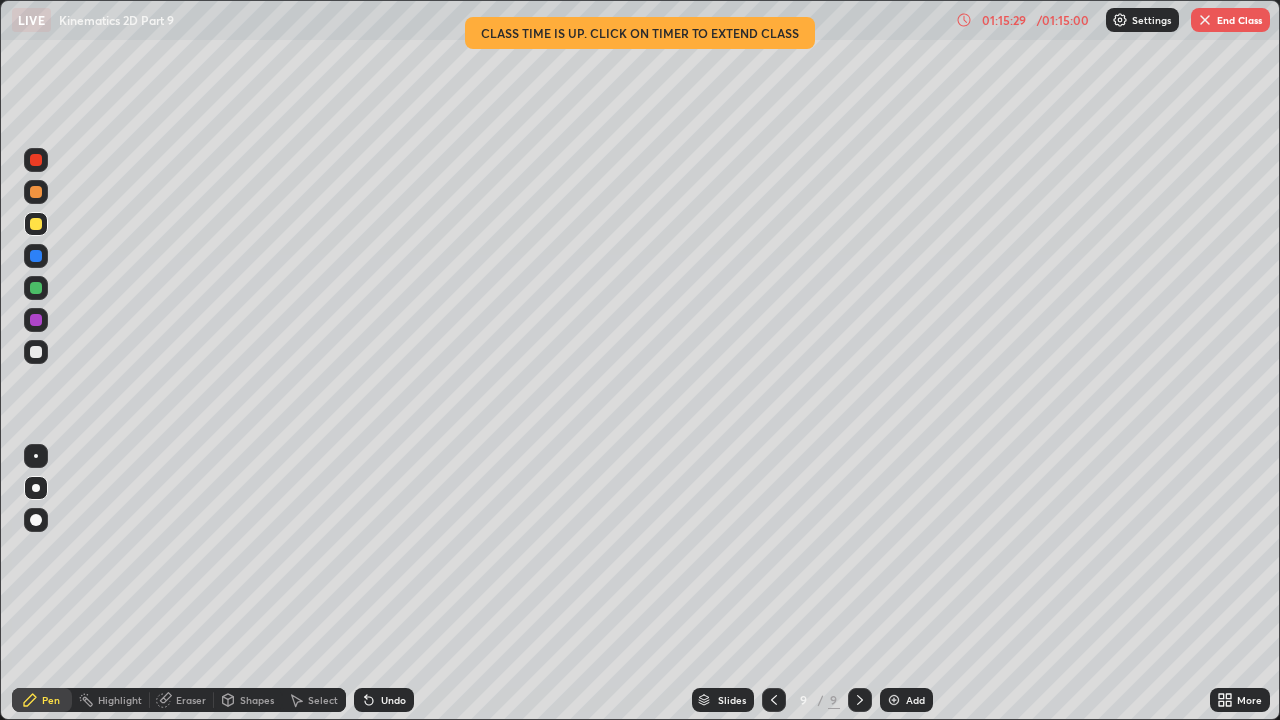click on "01:15:29" at bounding box center [1004, 20] 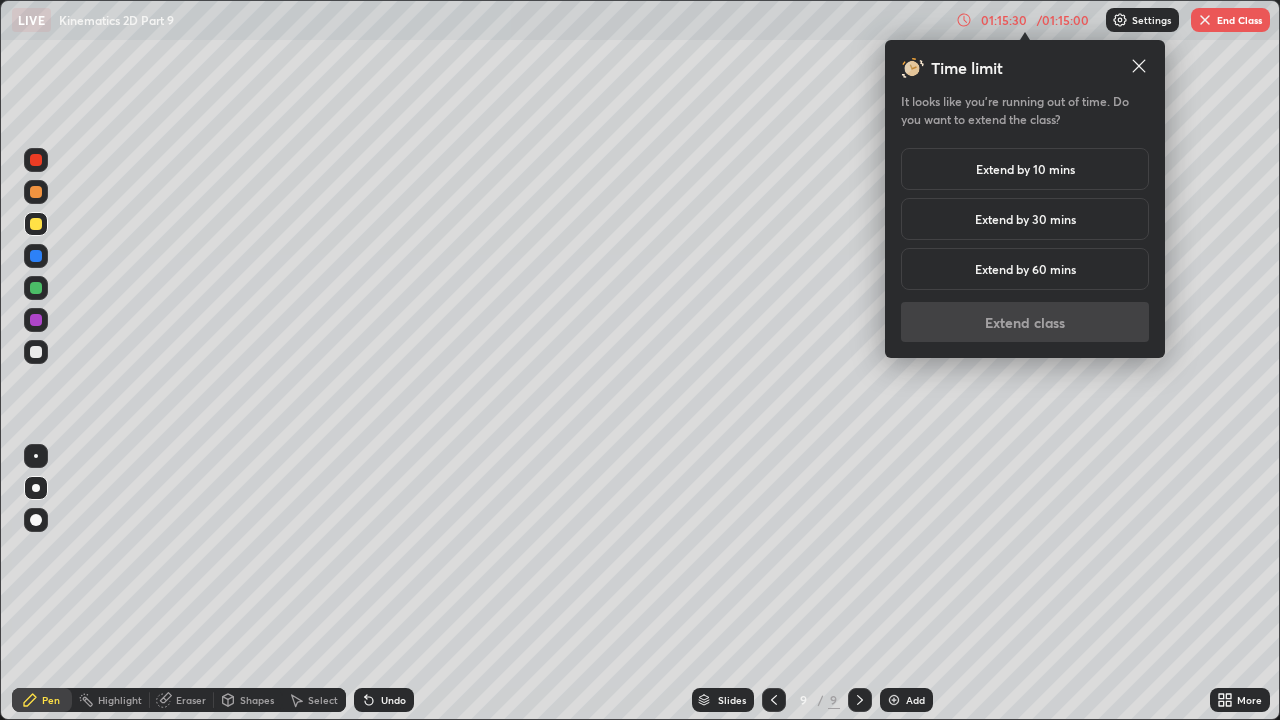 click on "Extend by 10 mins" at bounding box center (1025, 169) 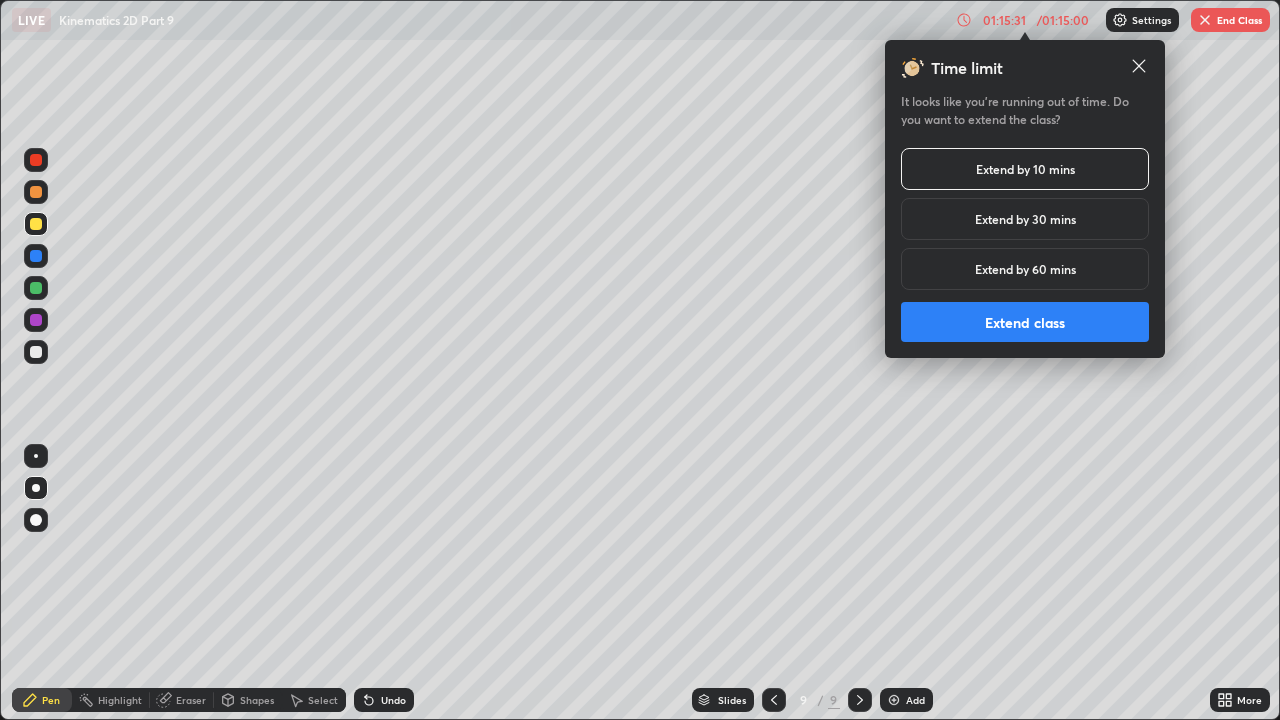 click on "Extend class" at bounding box center (1025, 322) 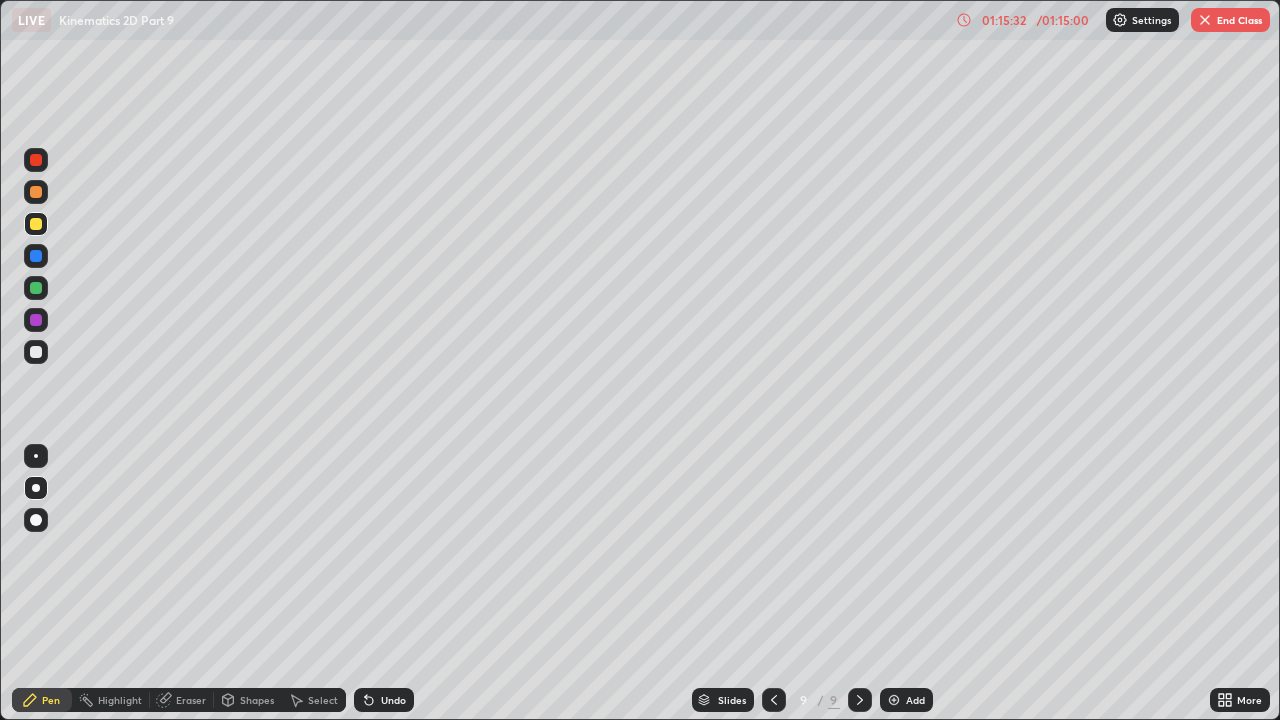 click on "Add" at bounding box center (915, 700) 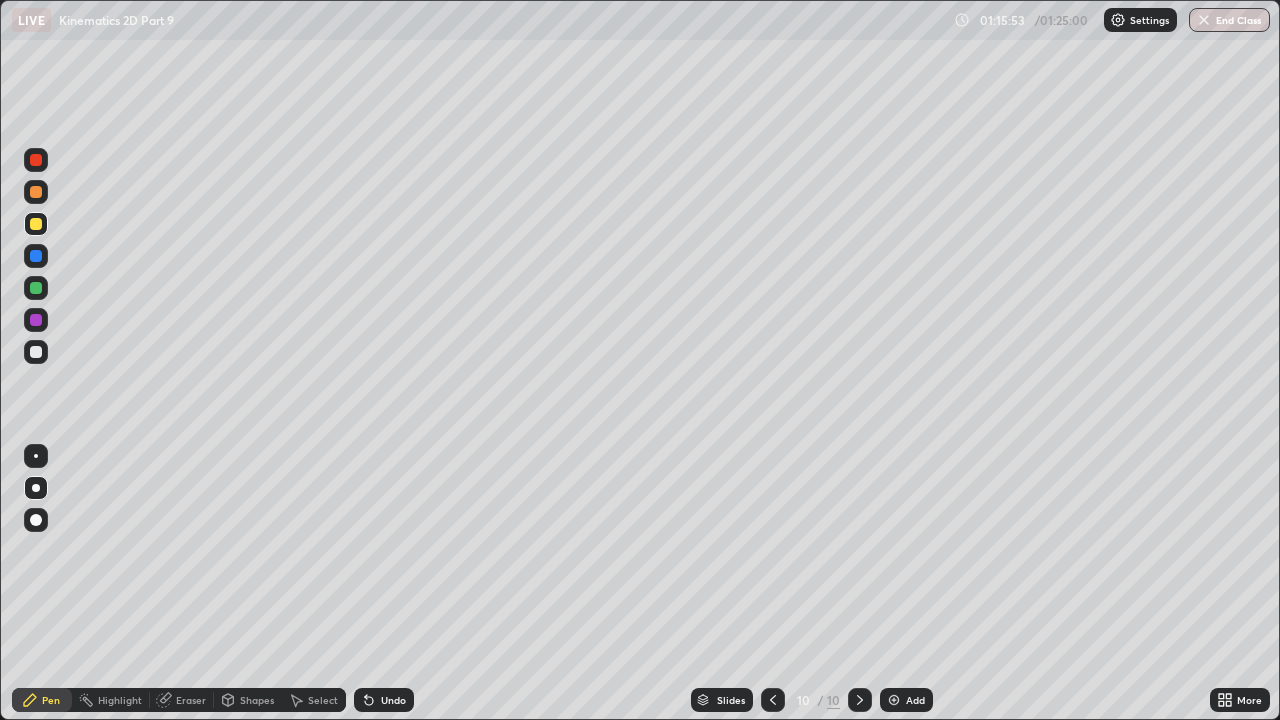 click at bounding box center (36, 352) 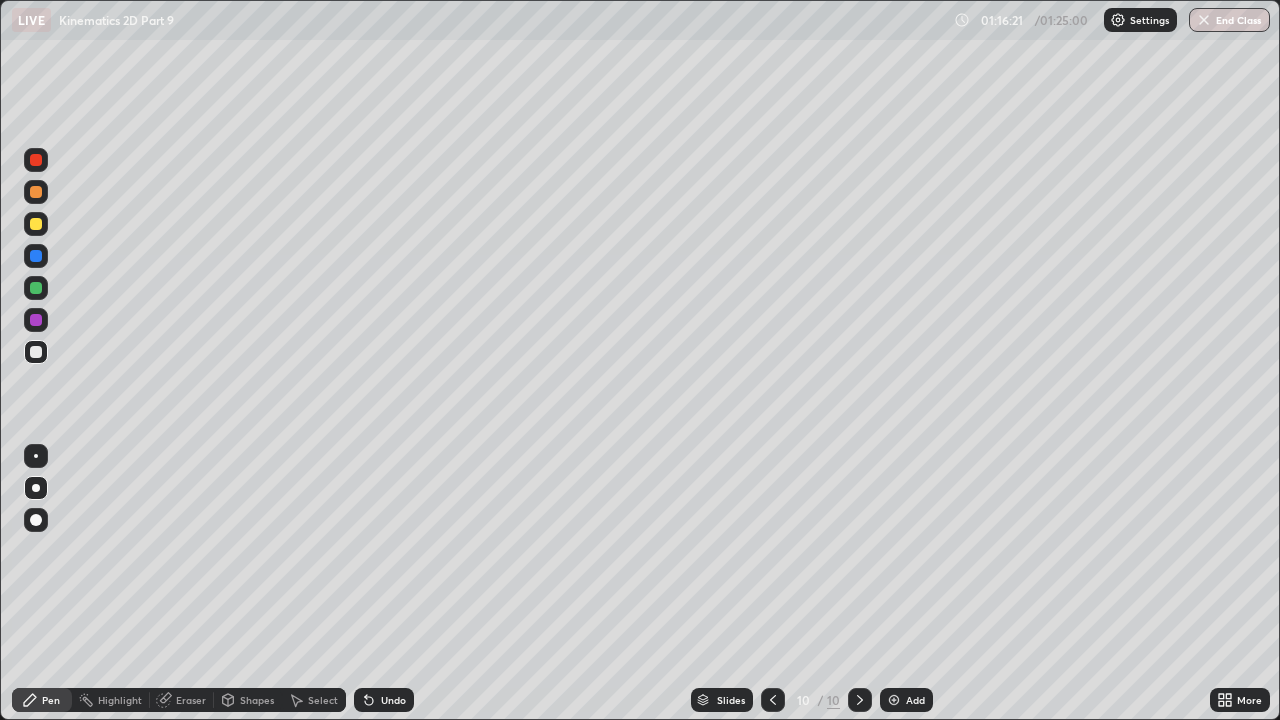 click at bounding box center [36, 352] 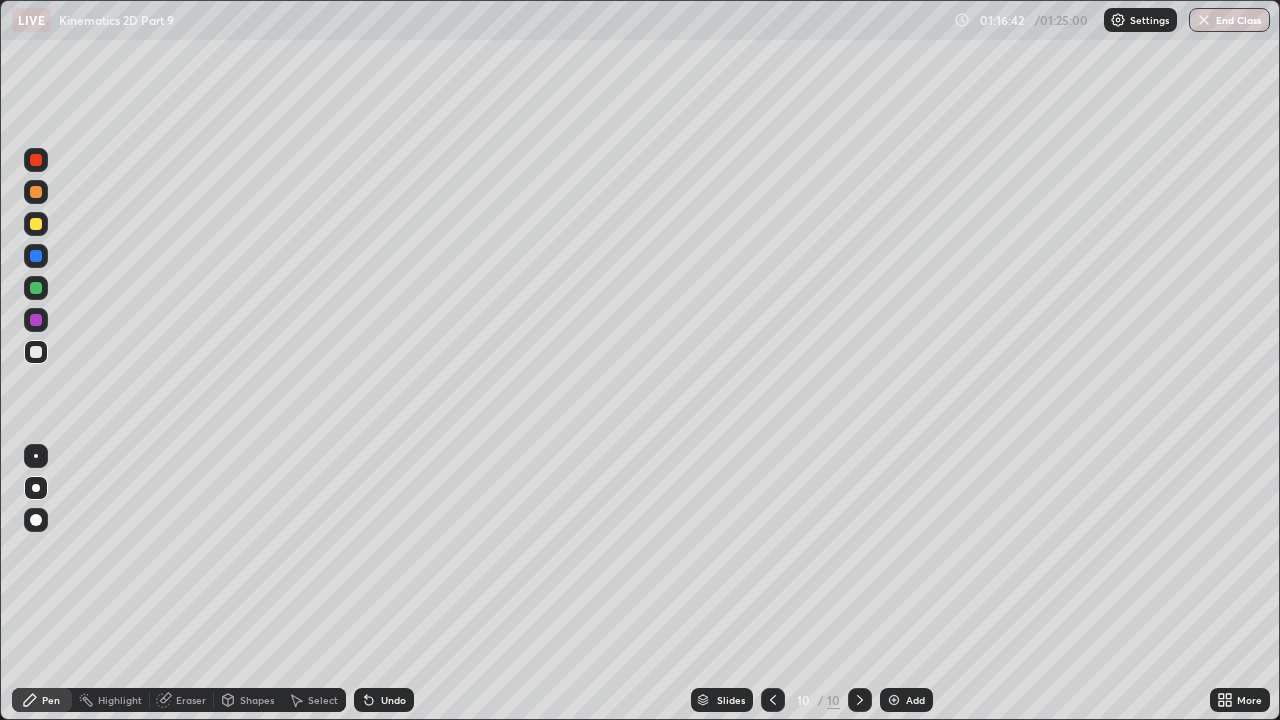 click at bounding box center (36, 192) 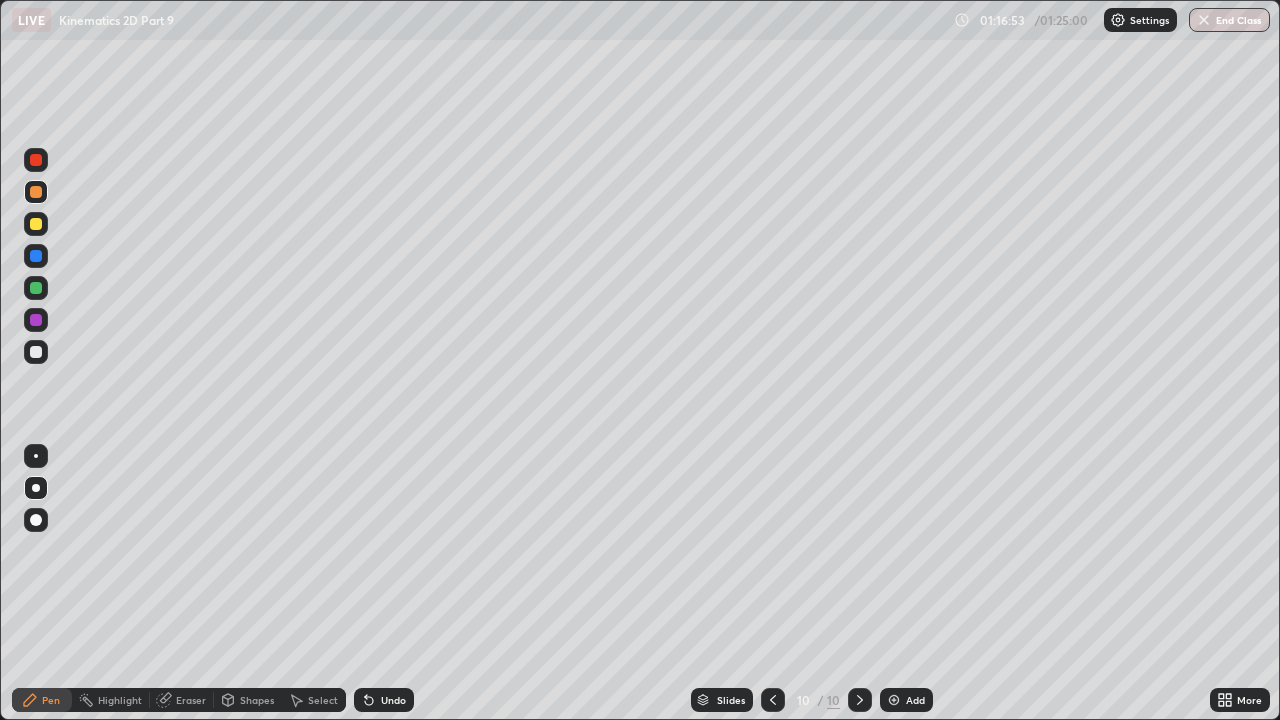 click at bounding box center [36, 192] 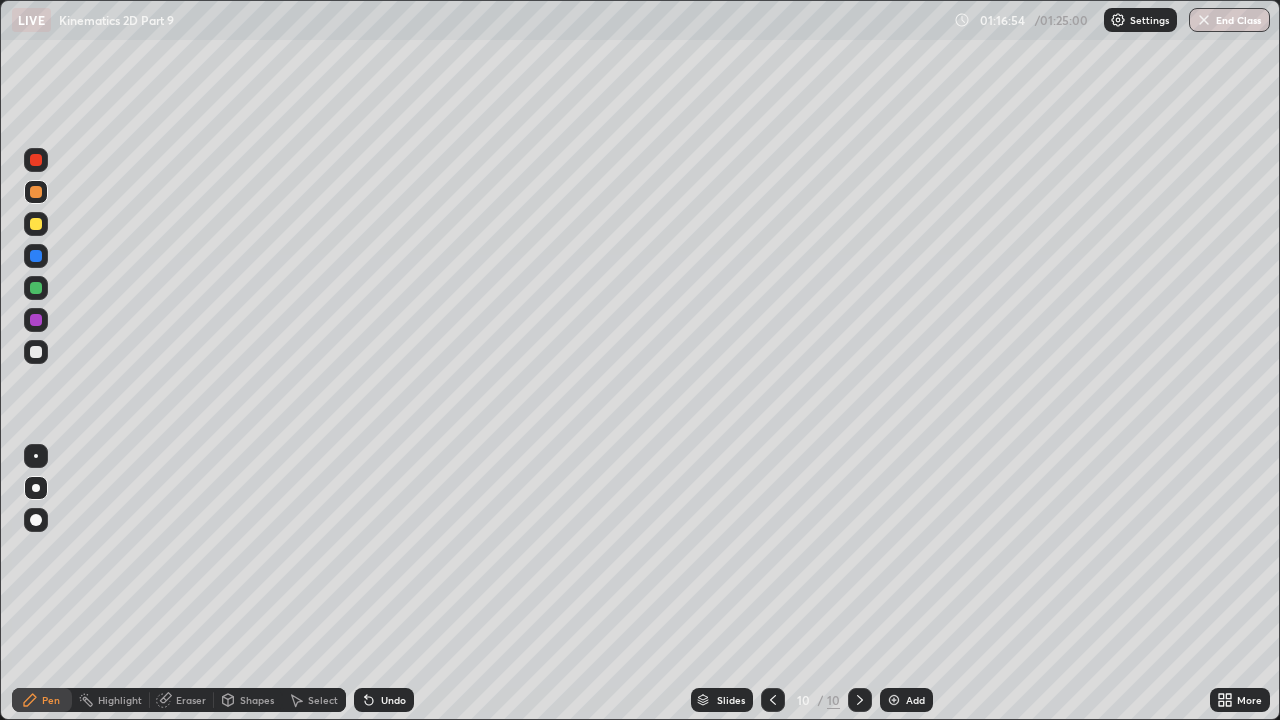 click at bounding box center (36, 288) 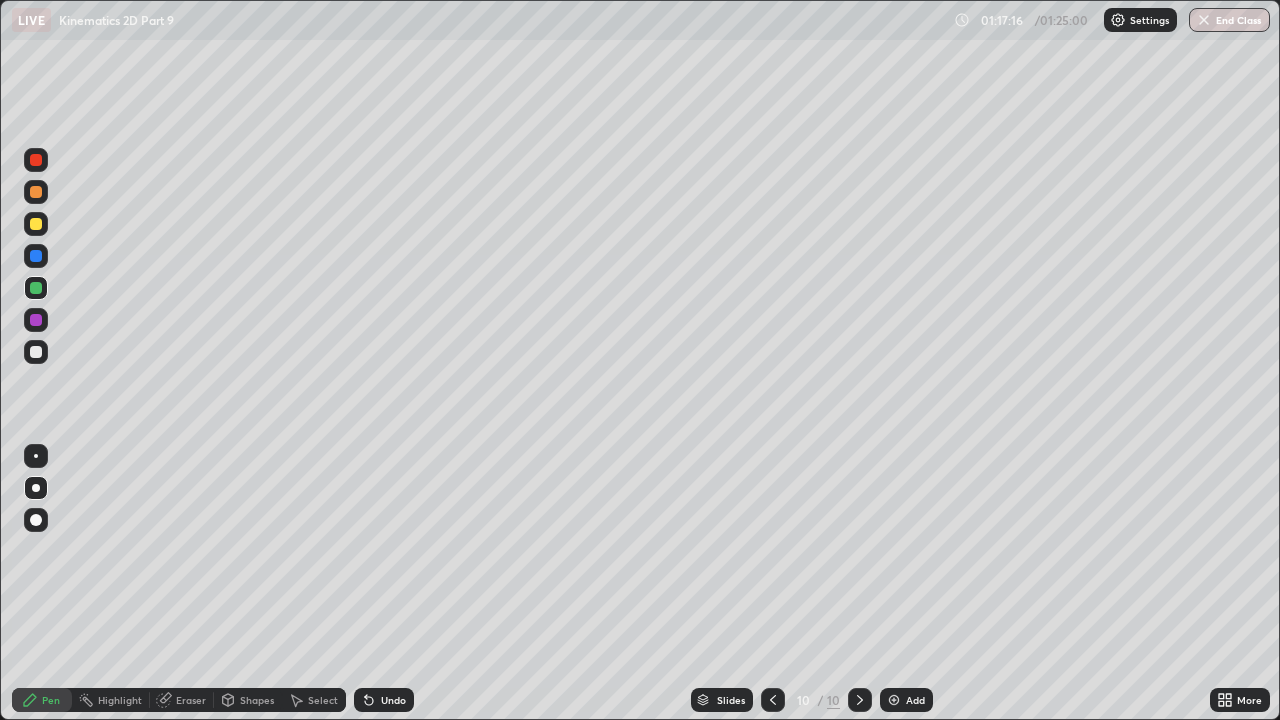 click at bounding box center (36, 288) 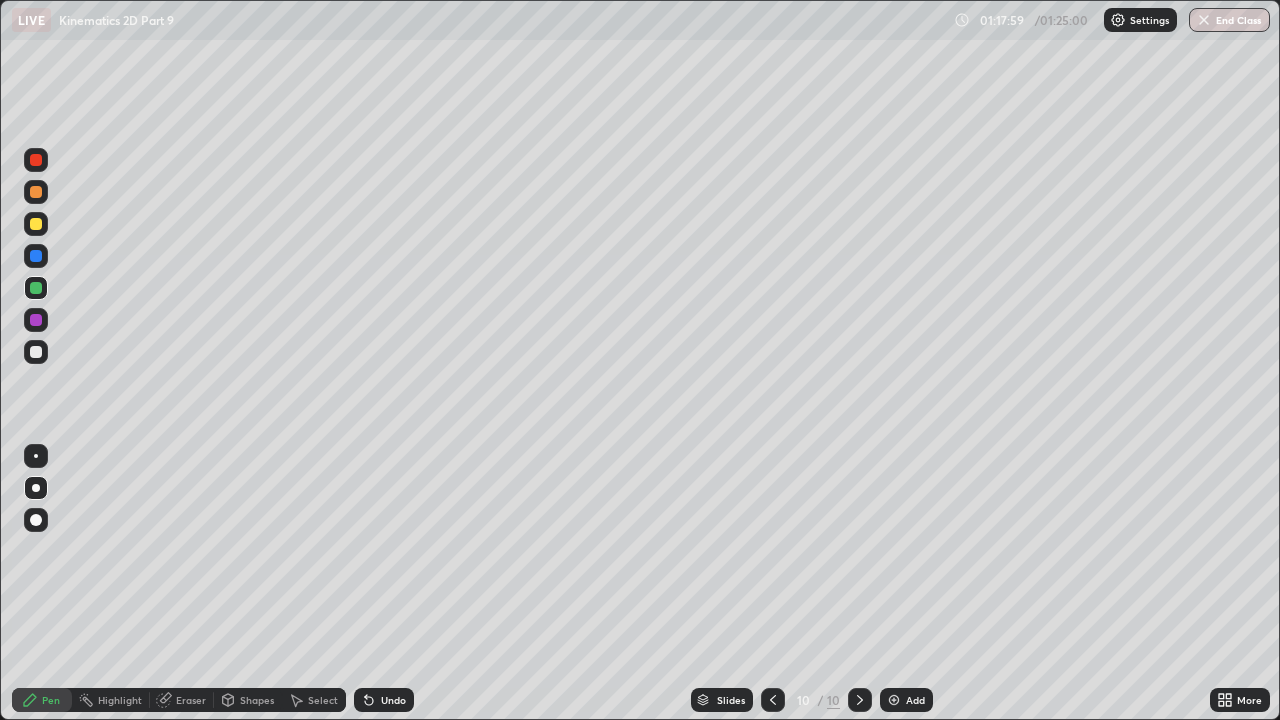 click at bounding box center (36, 224) 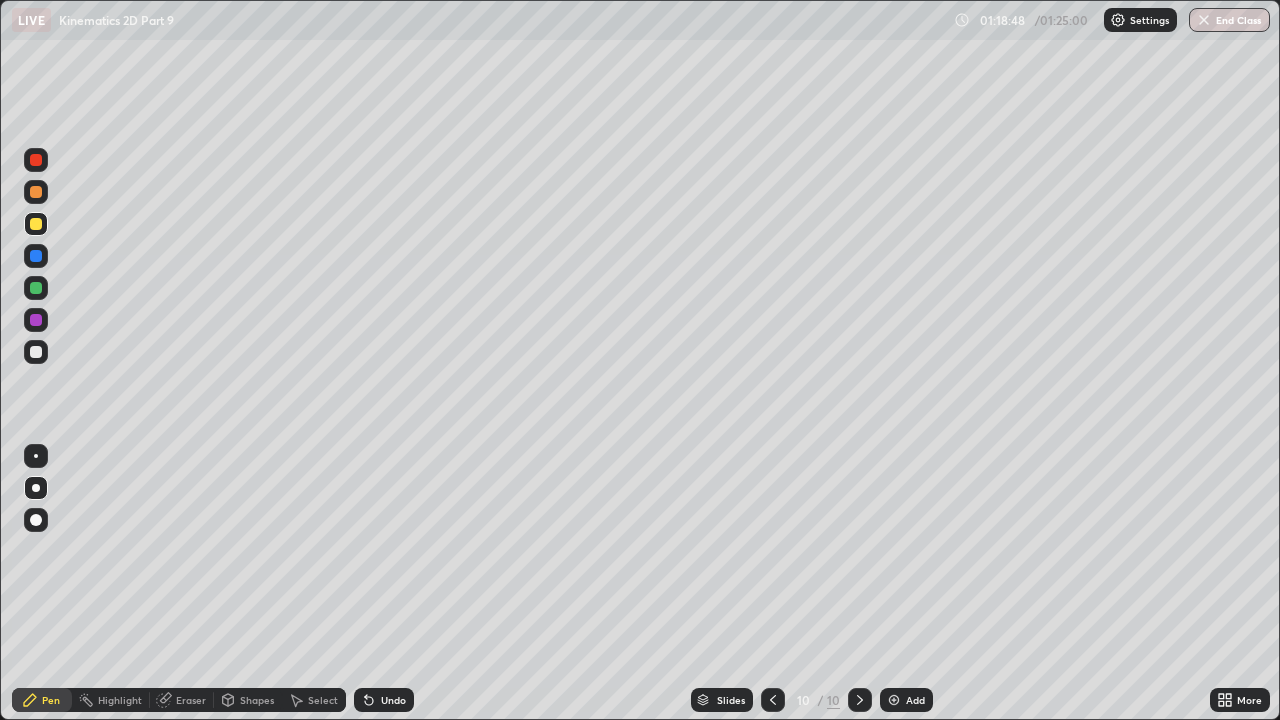 click at bounding box center (36, 192) 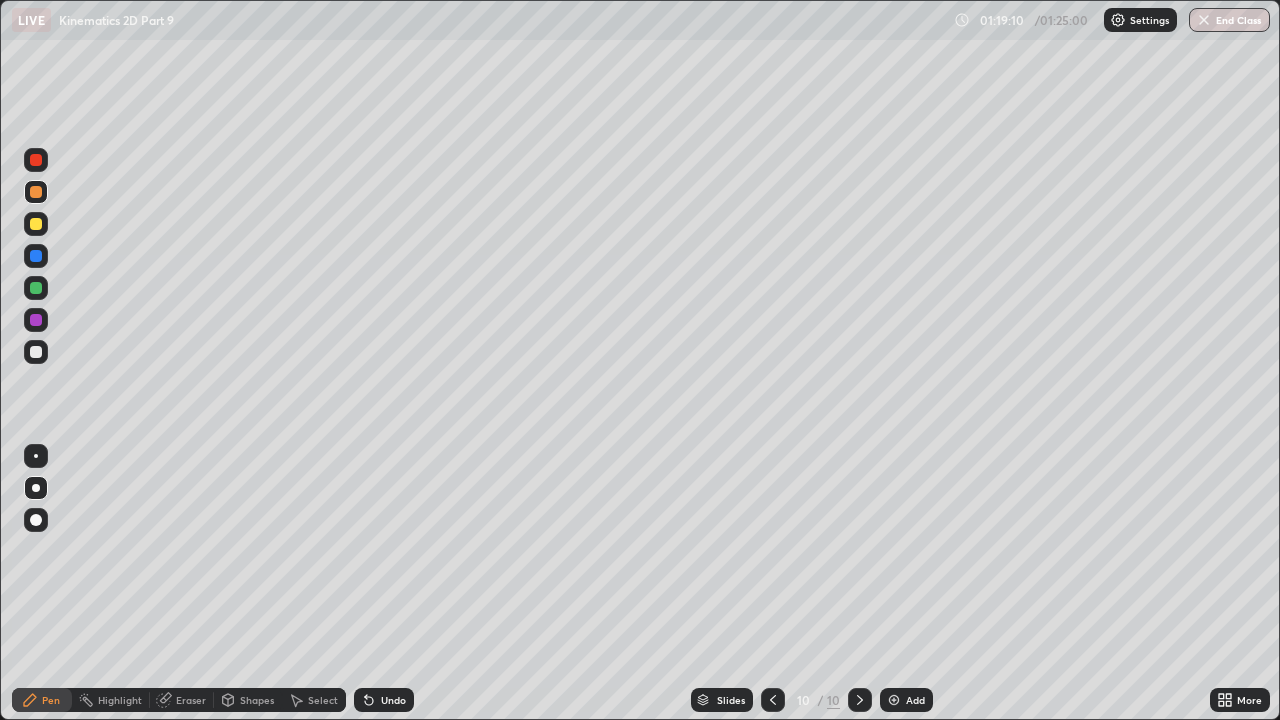 click at bounding box center (36, 224) 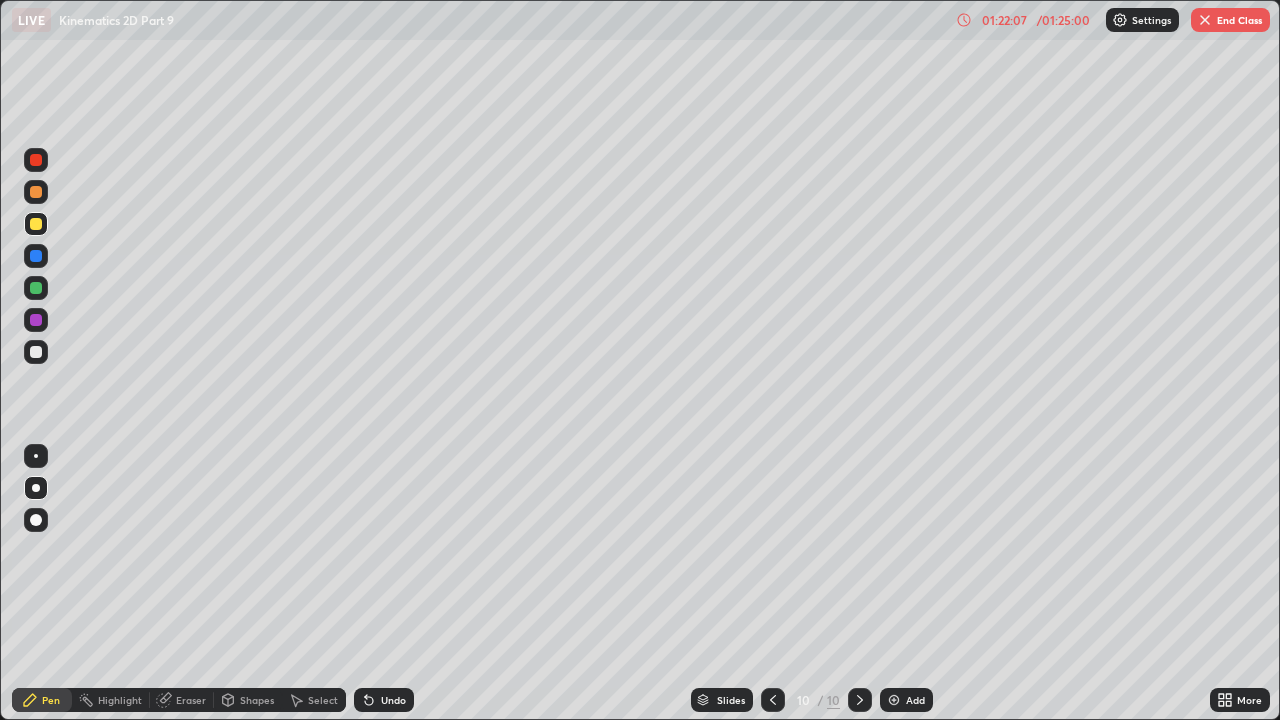 click on "End Class" at bounding box center [1230, 20] 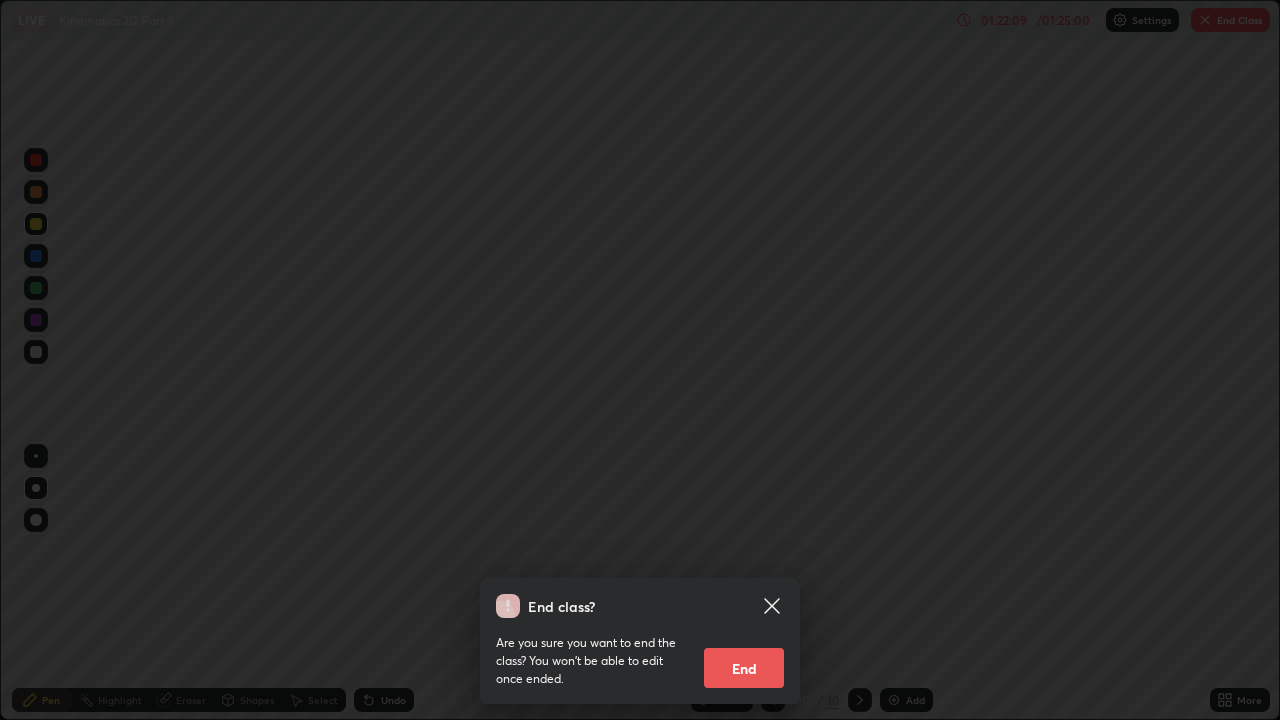 click on "End" at bounding box center (744, 668) 